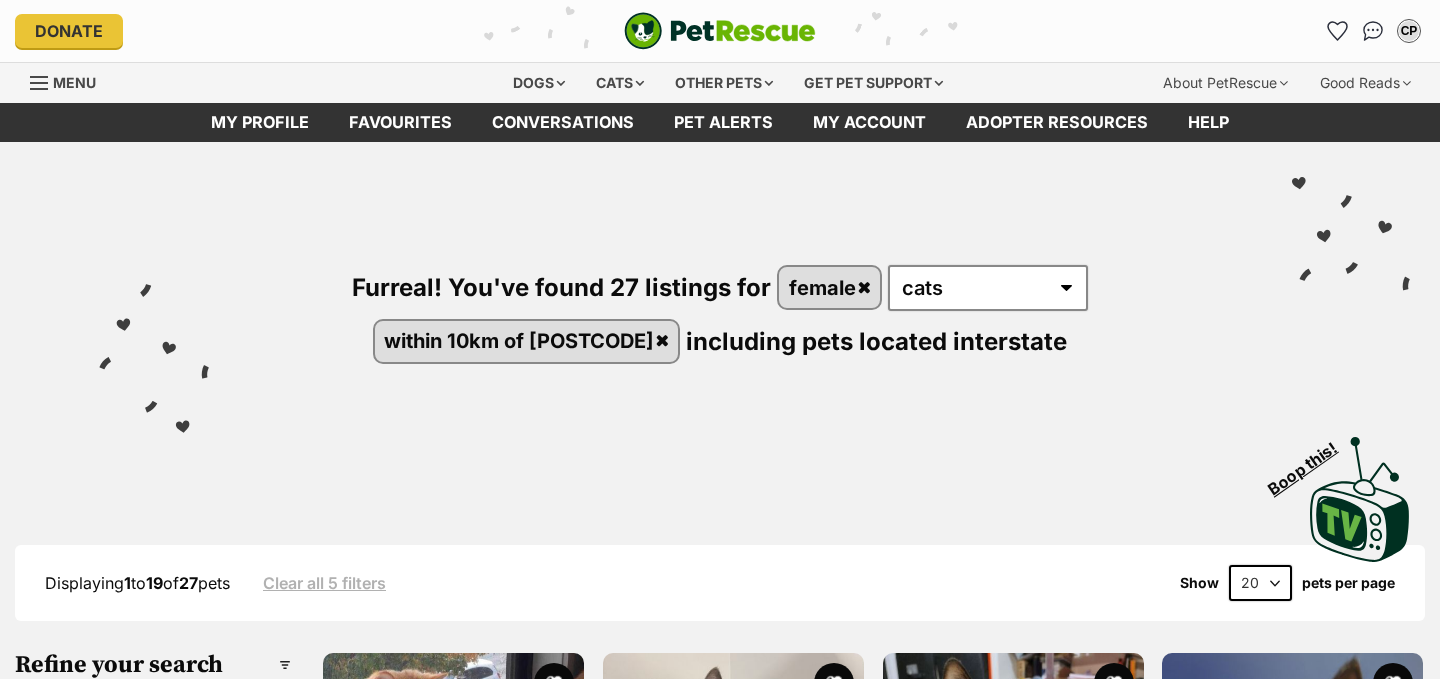 scroll, scrollTop: 0, scrollLeft: 0, axis: both 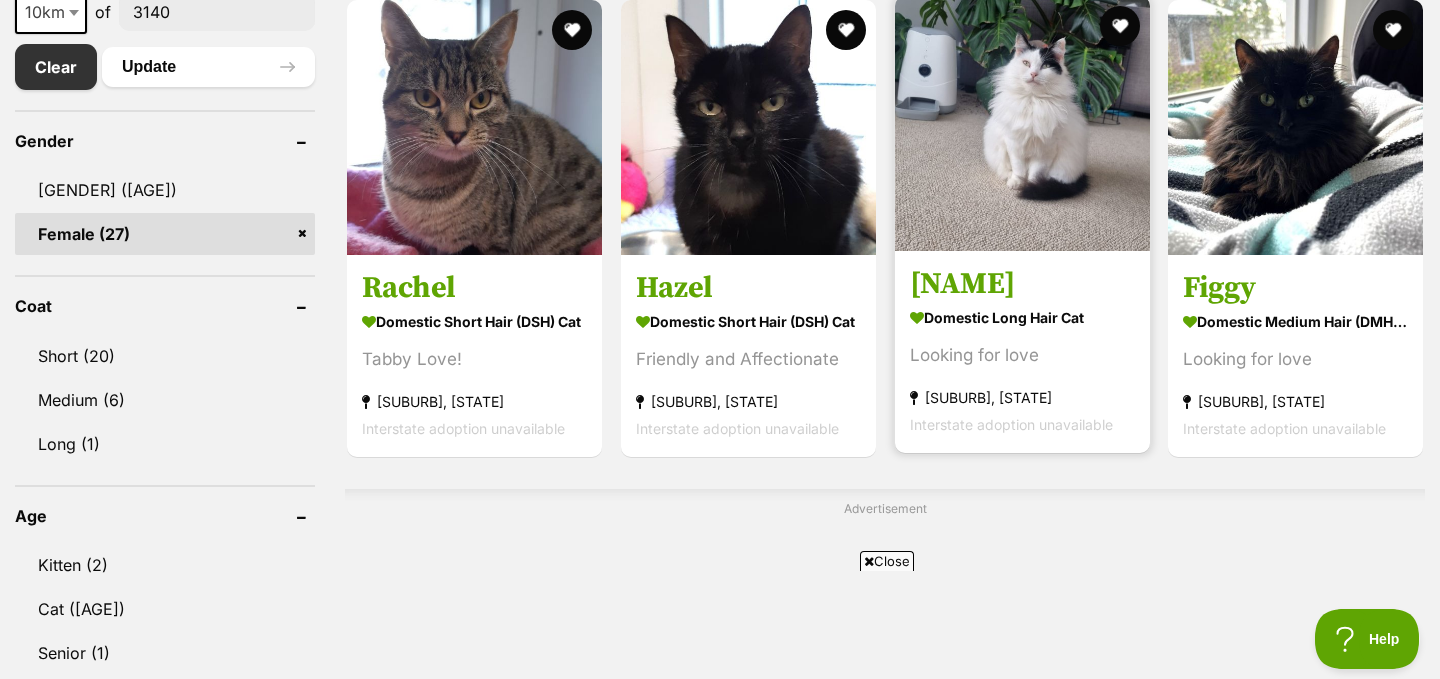 click on "Domestic Long Hair Cat" at bounding box center (1022, 317) 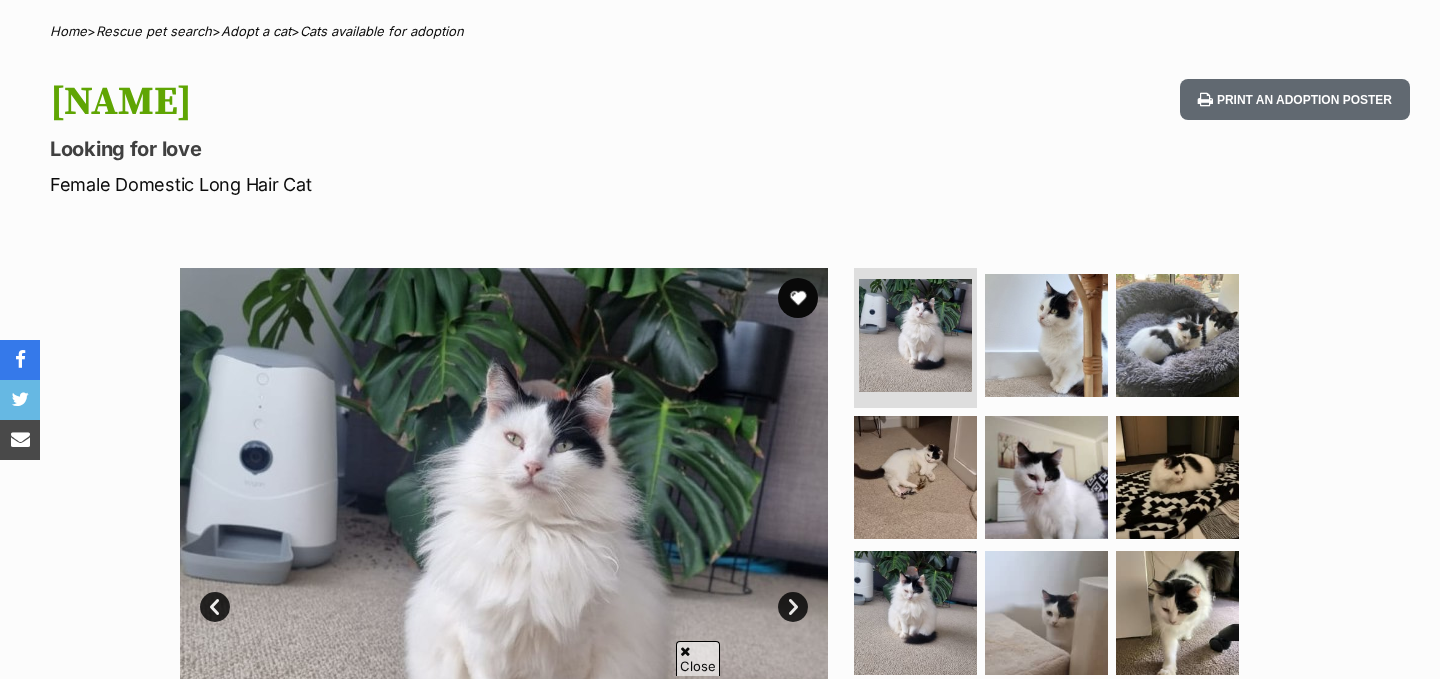 scroll, scrollTop: 377, scrollLeft: 0, axis: vertical 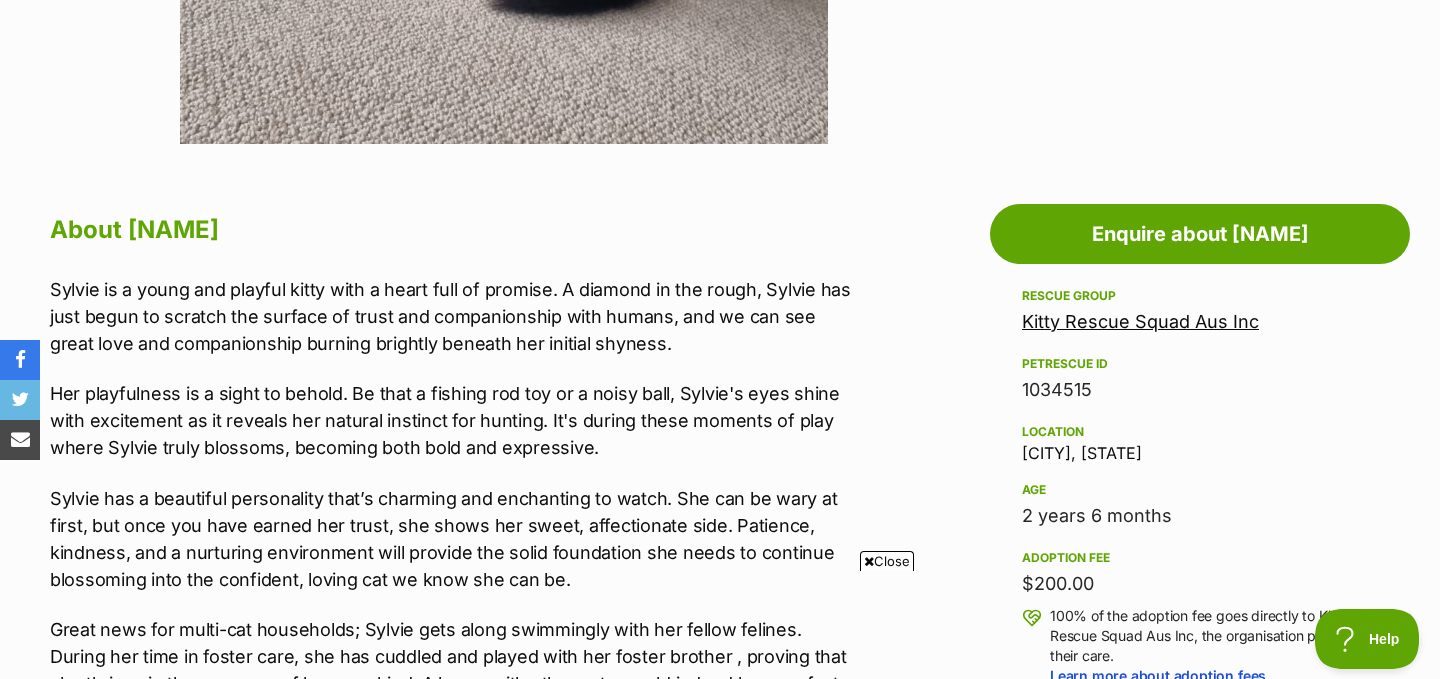 click on "Kitty Rescue Squad Aus Inc" at bounding box center [1140, 321] 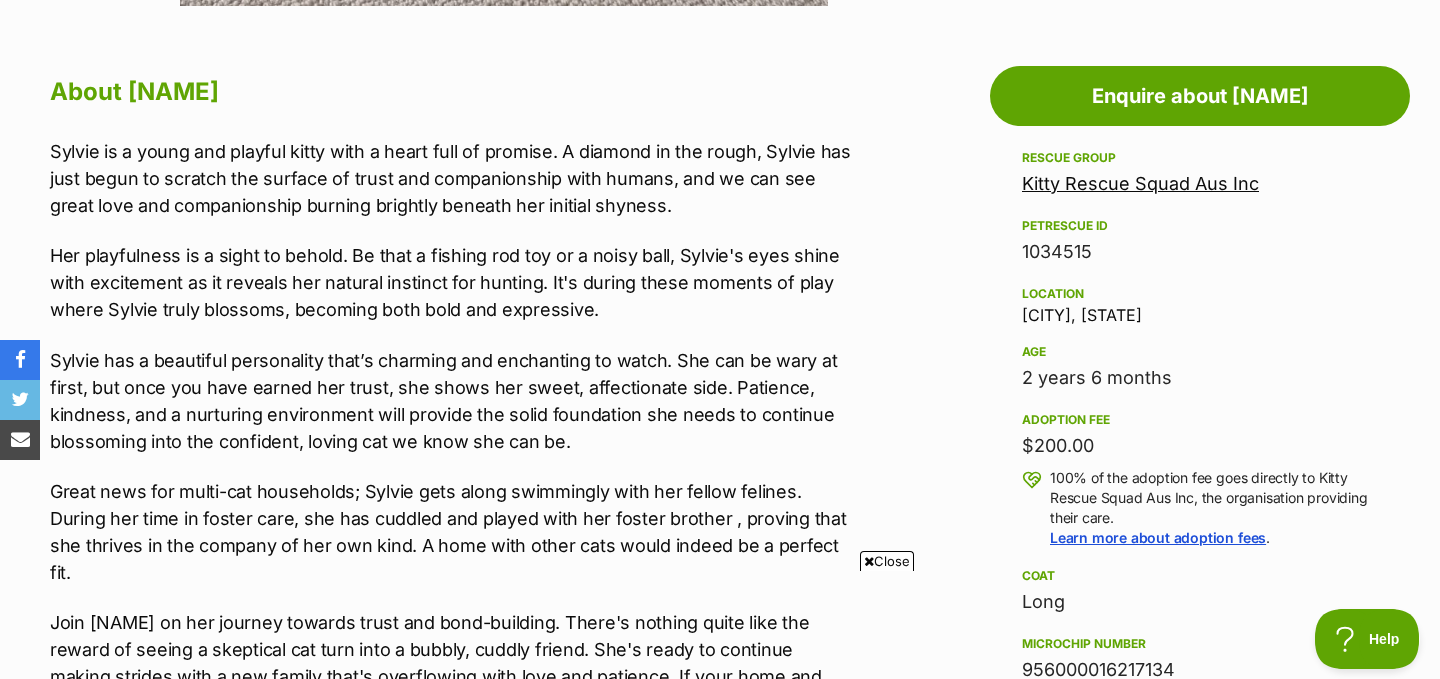 scroll, scrollTop: 1062, scrollLeft: 0, axis: vertical 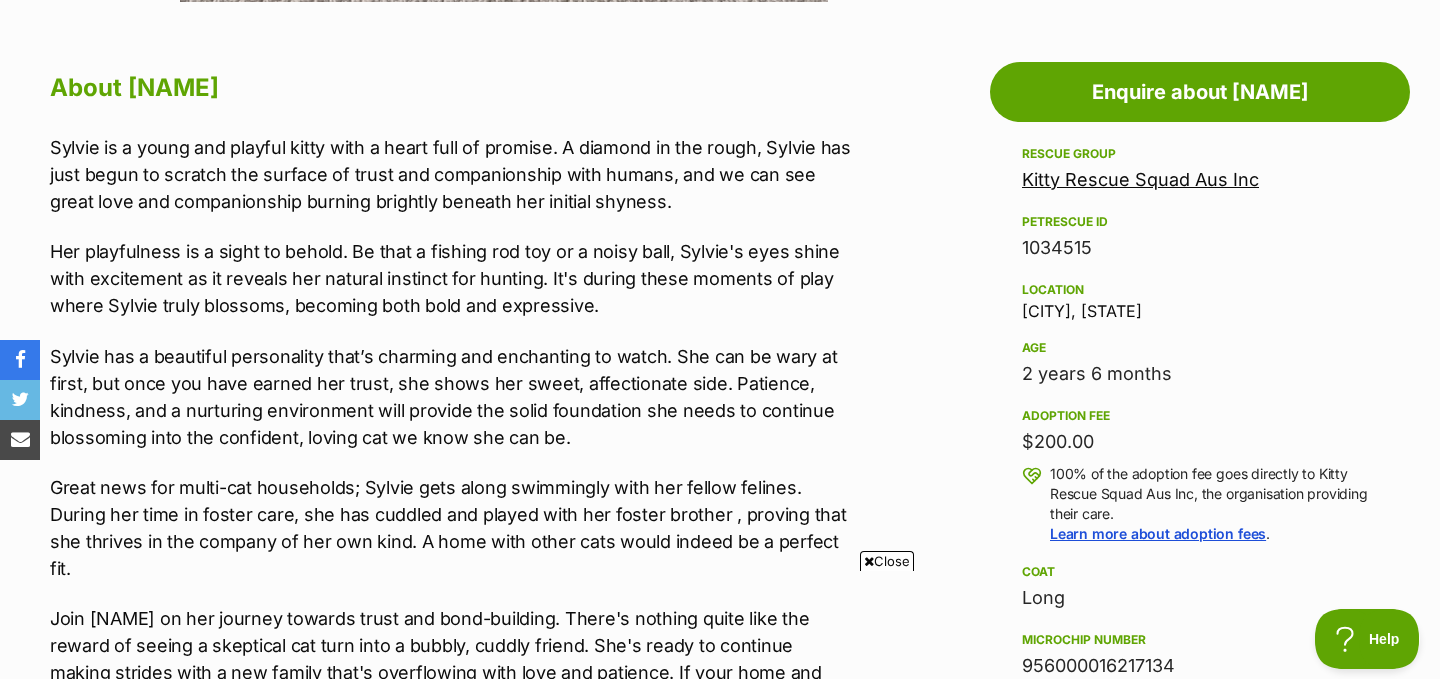drag, startPoint x: 1020, startPoint y: 312, endPoint x: 1158, endPoint y: 313, distance: 138.00362 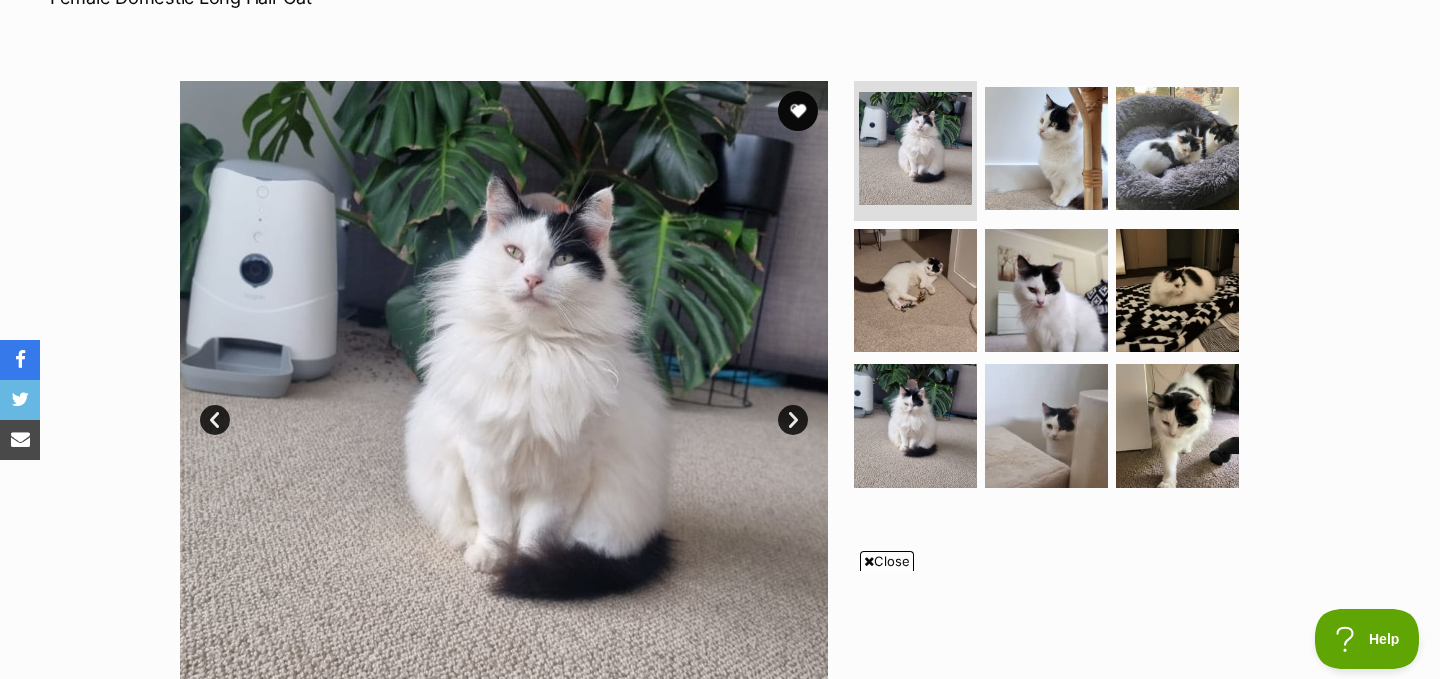 scroll, scrollTop: 339, scrollLeft: 0, axis: vertical 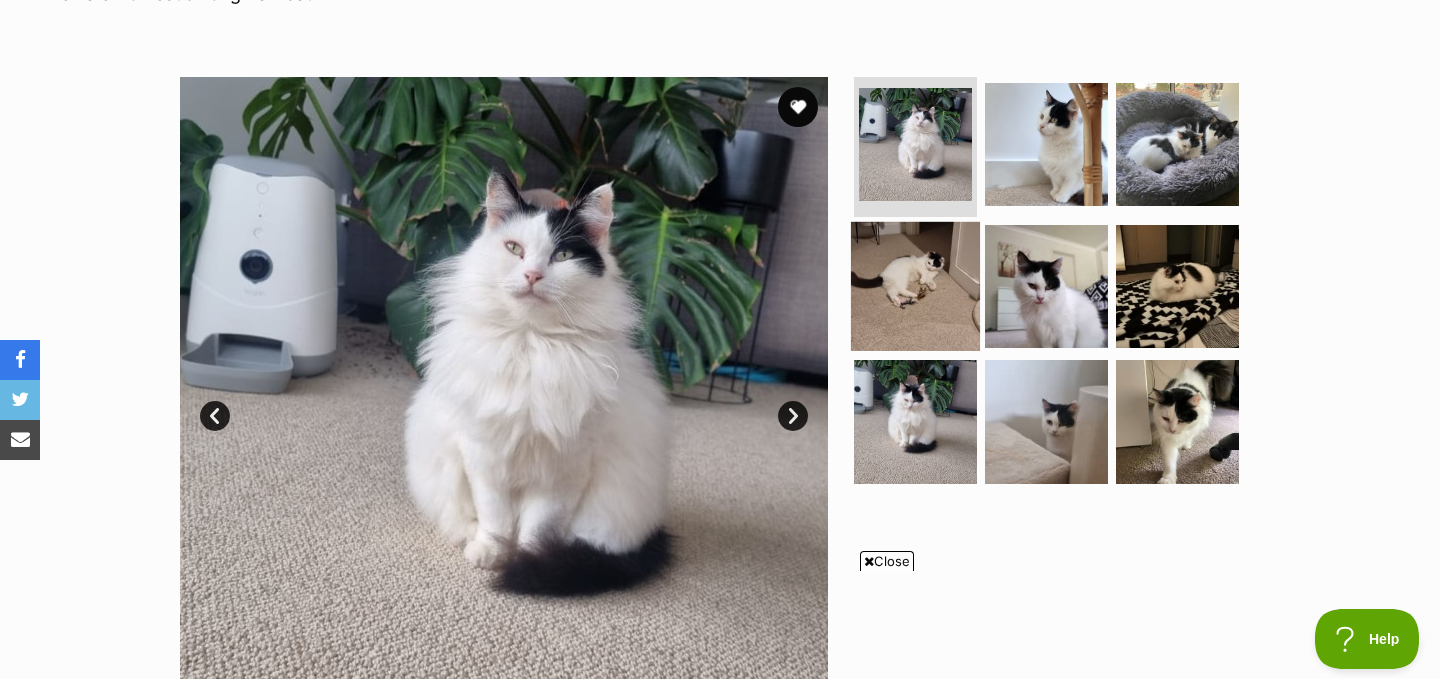 click at bounding box center (915, 285) 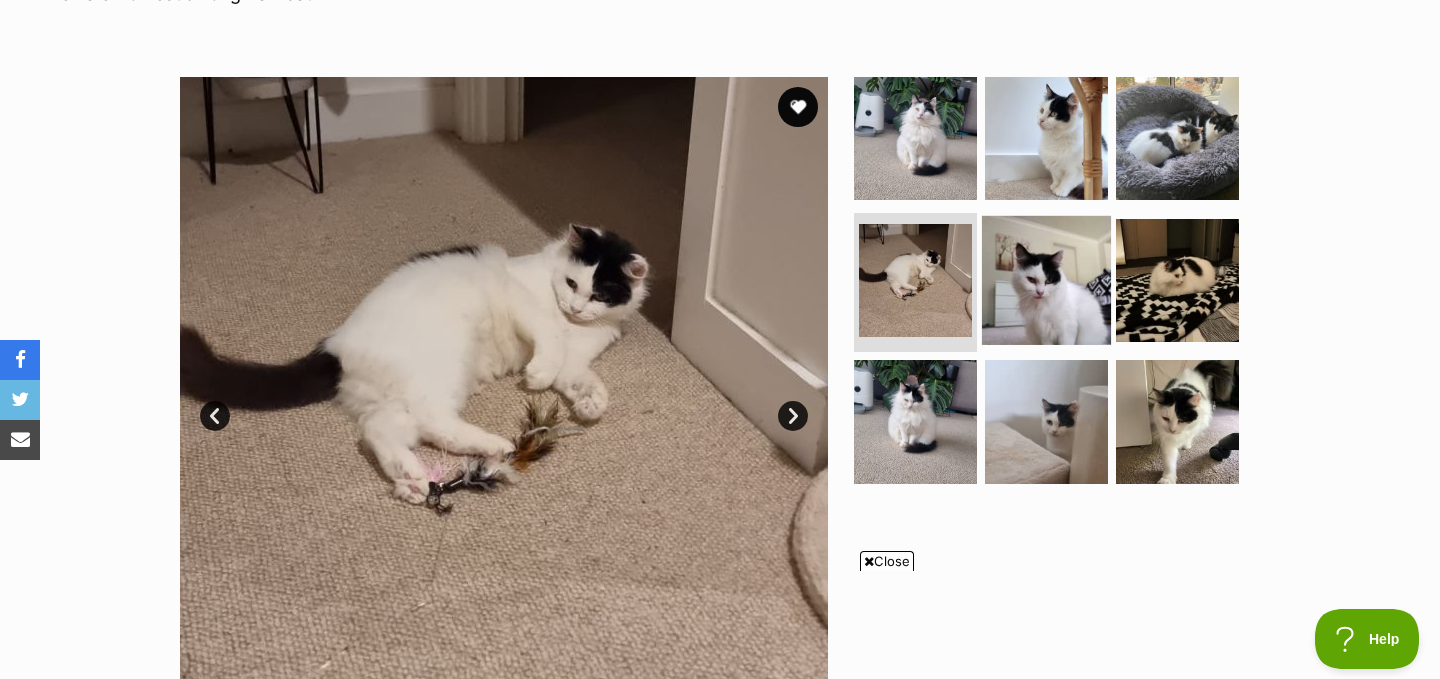 click at bounding box center [1046, 279] 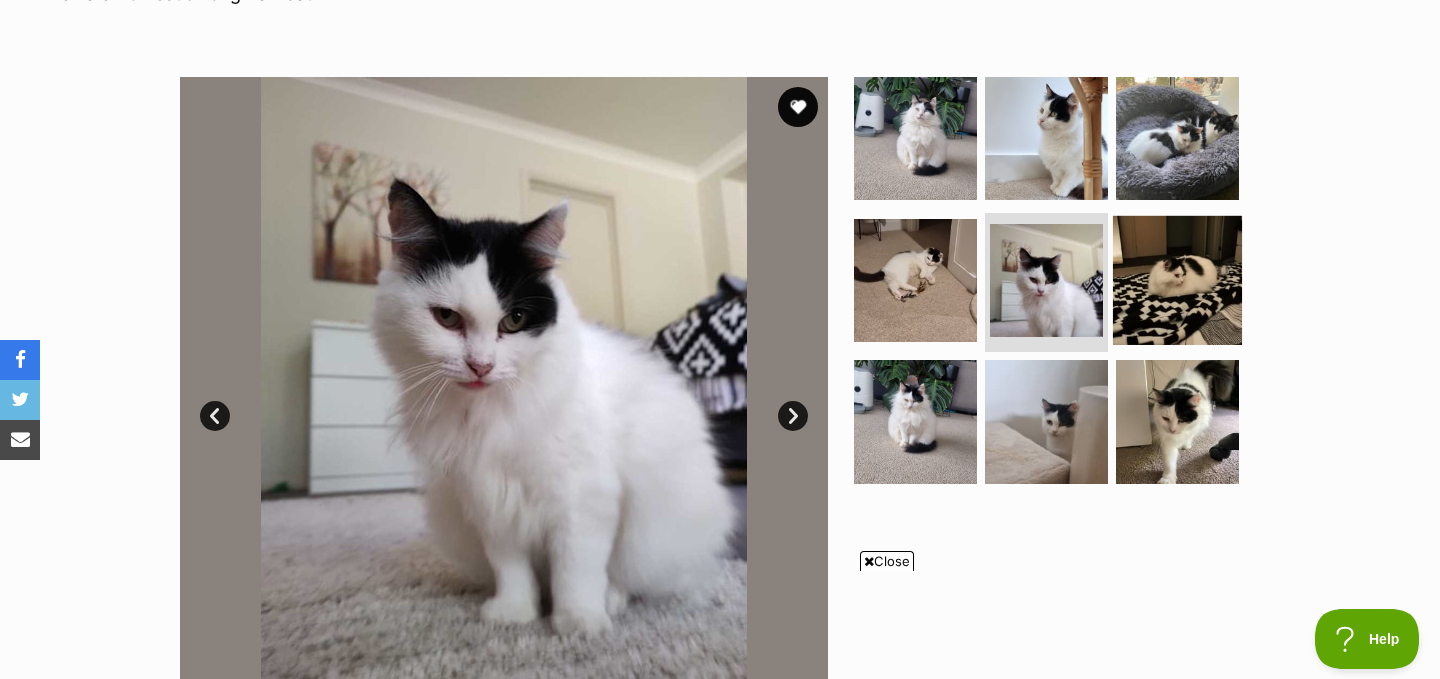 click at bounding box center [1177, 279] 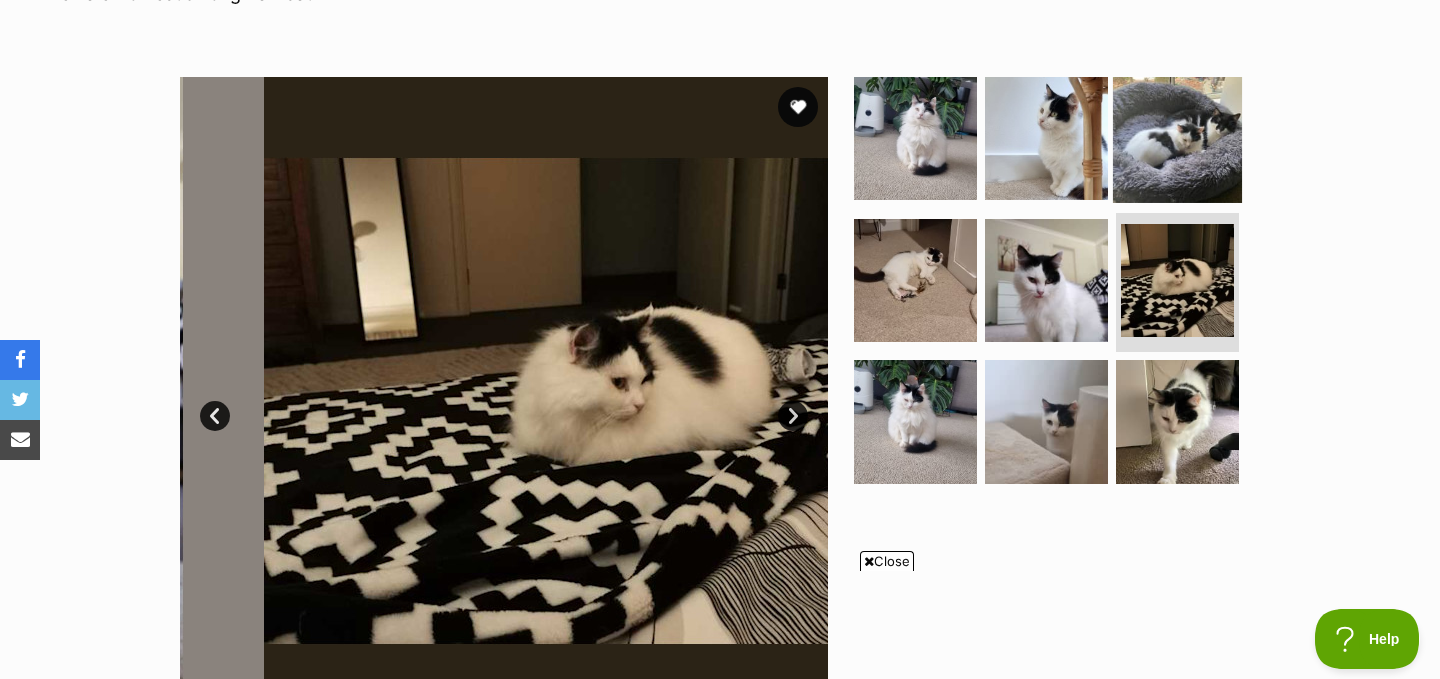 click at bounding box center [1177, 138] 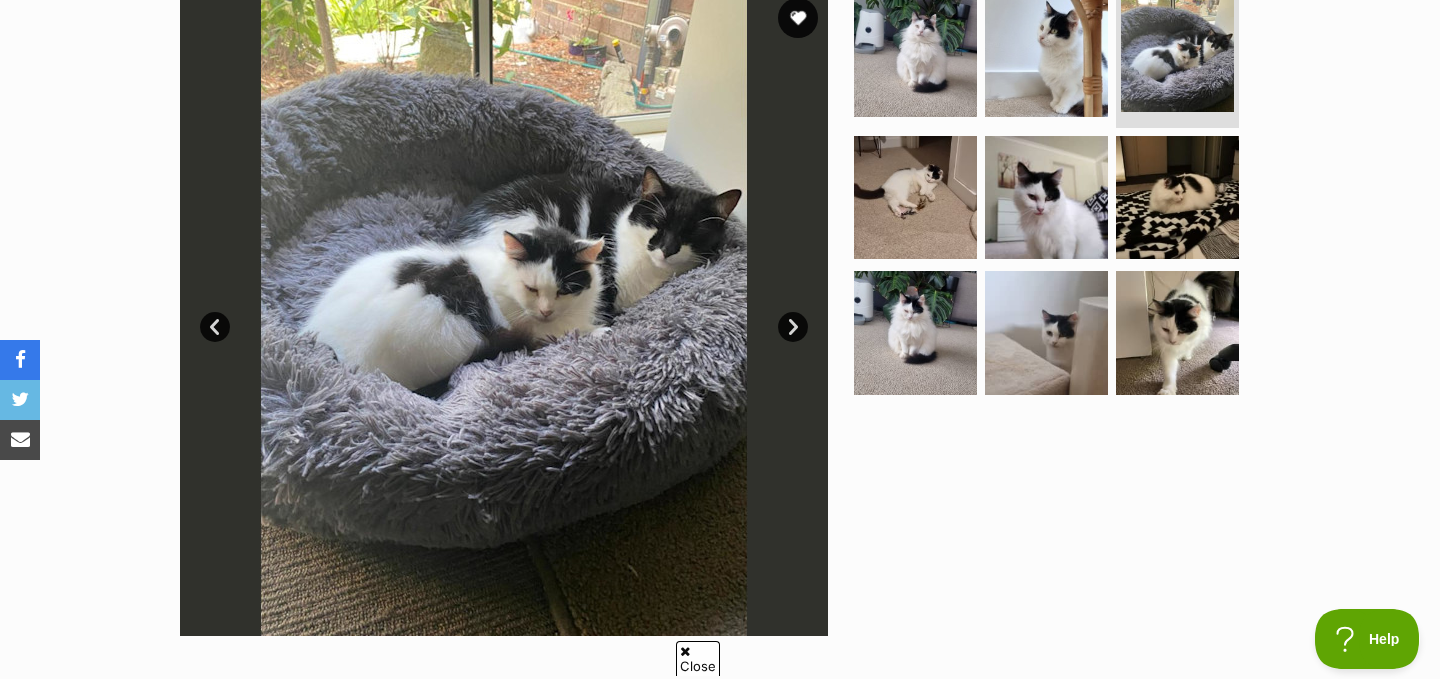 scroll, scrollTop: 0, scrollLeft: 0, axis: both 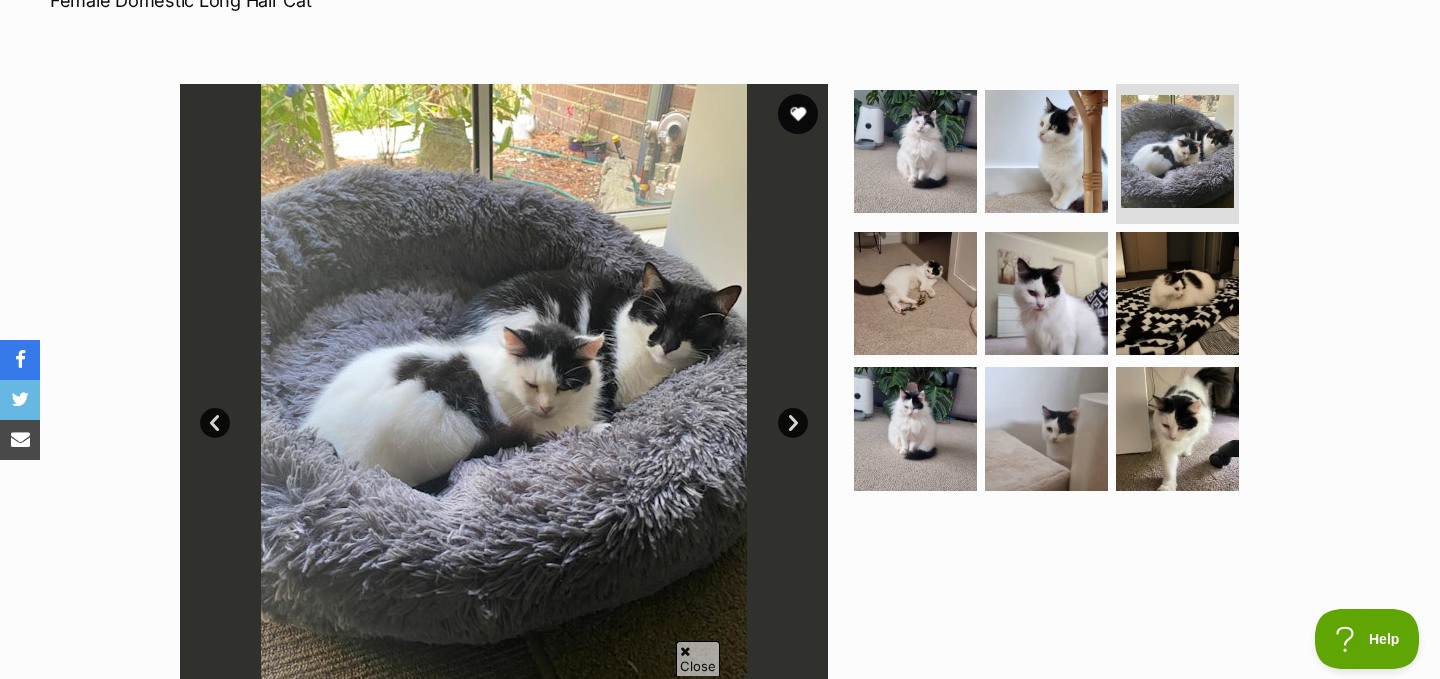 click on "Available
3
of 9 images
3
of 9 images
3
of 9 images
3
of 9 images
3
of 9 images
3
of 9 images
3
of 9 images
3
of 9 images
3
of 9 images
Next Prev 1 2 3 4 5 6 7 8 9" at bounding box center [720, 393] 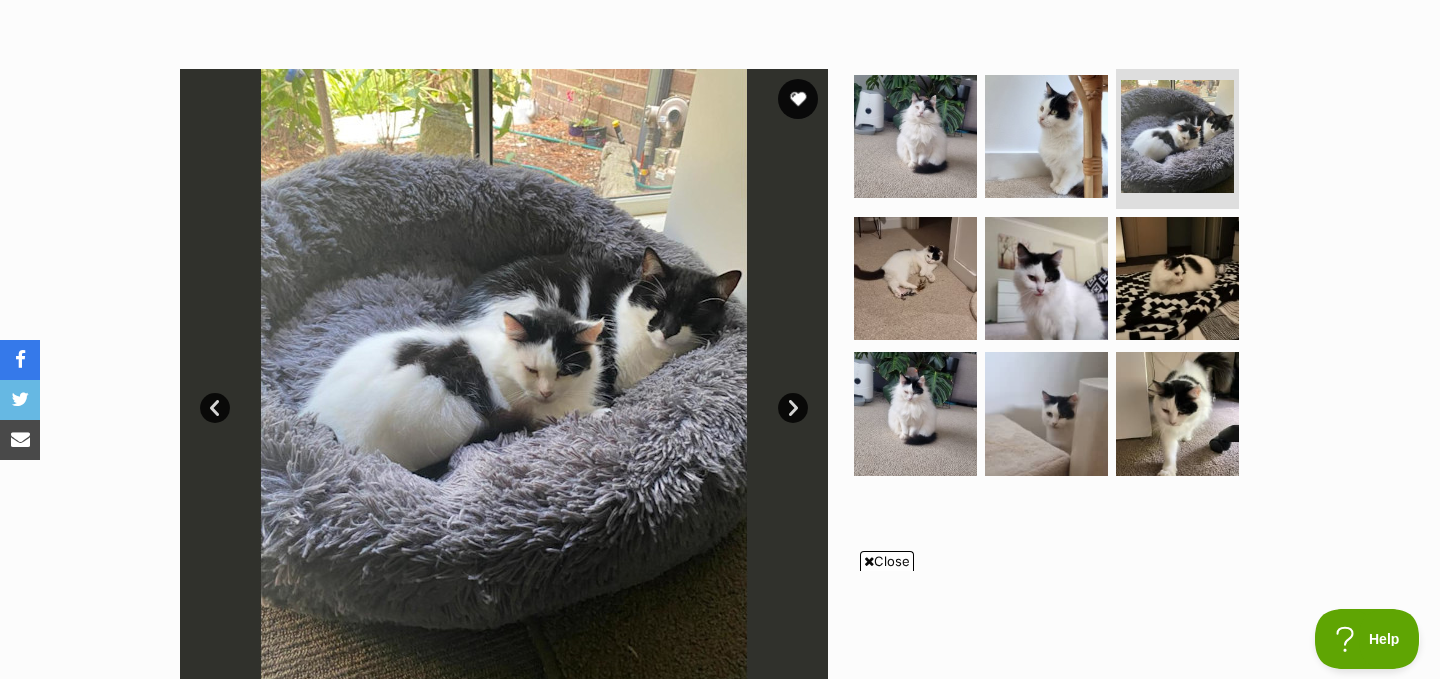 scroll, scrollTop: 348, scrollLeft: 0, axis: vertical 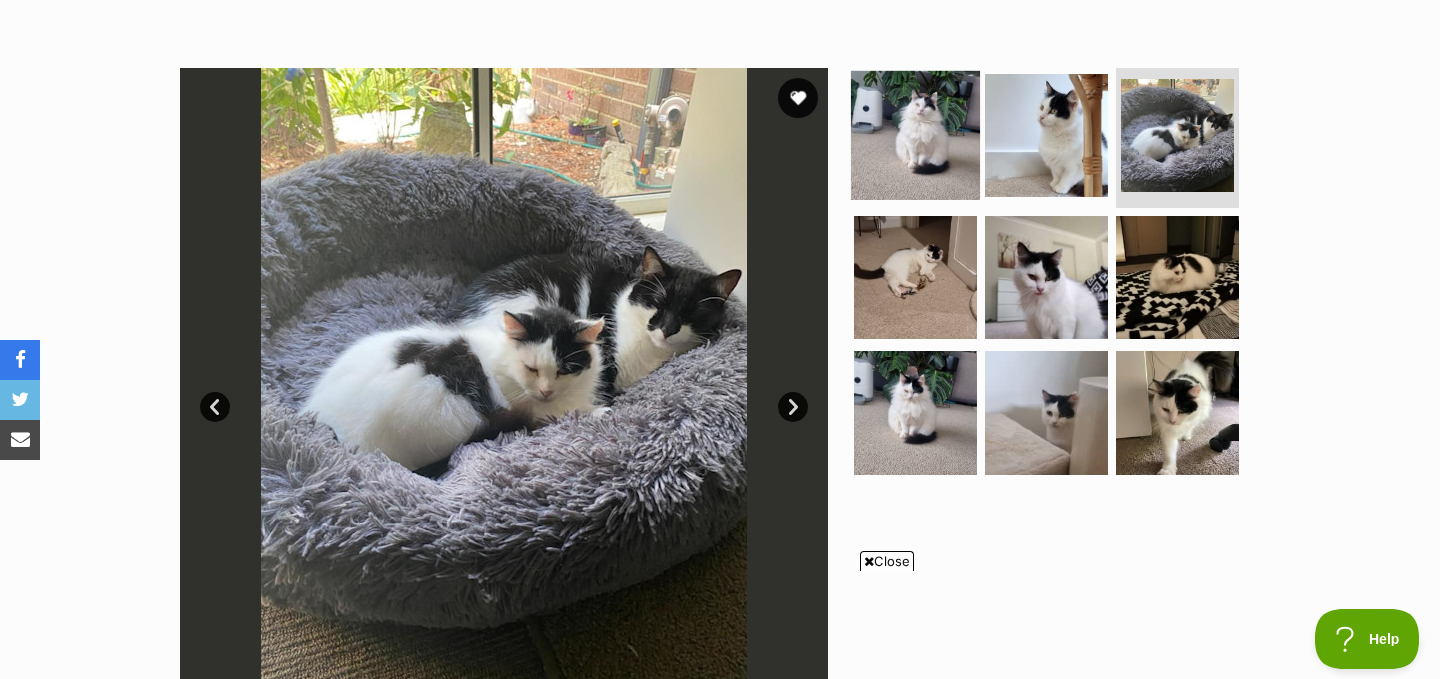 click at bounding box center (915, 135) 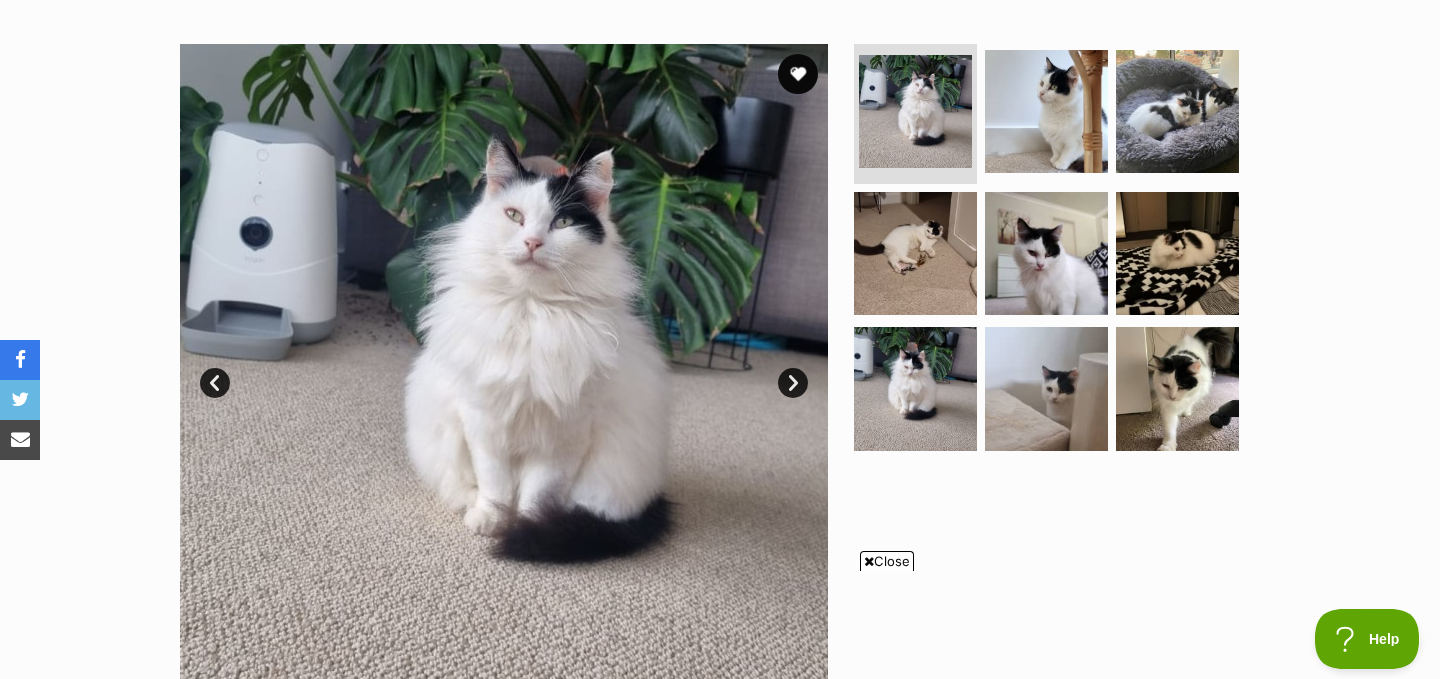 scroll, scrollTop: 371, scrollLeft: 0, axis: vertical 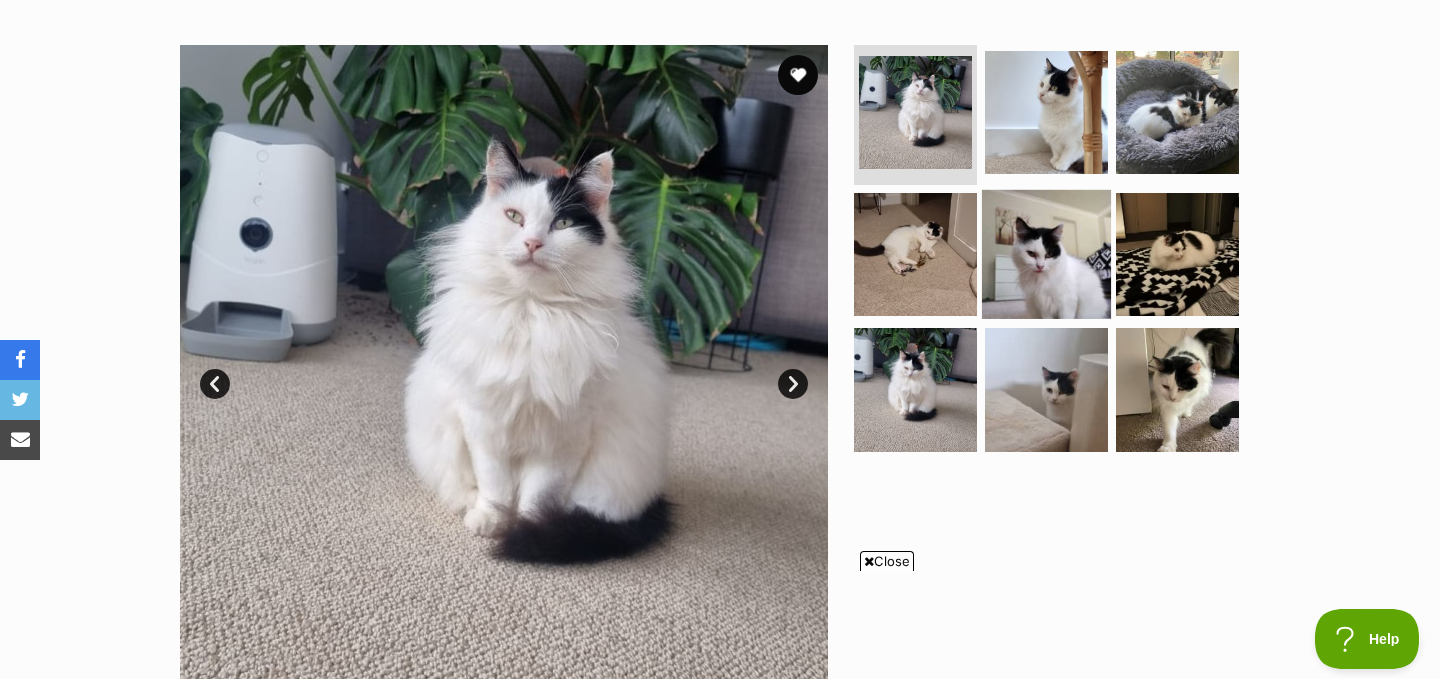 click at bounding box center (1046, 253) 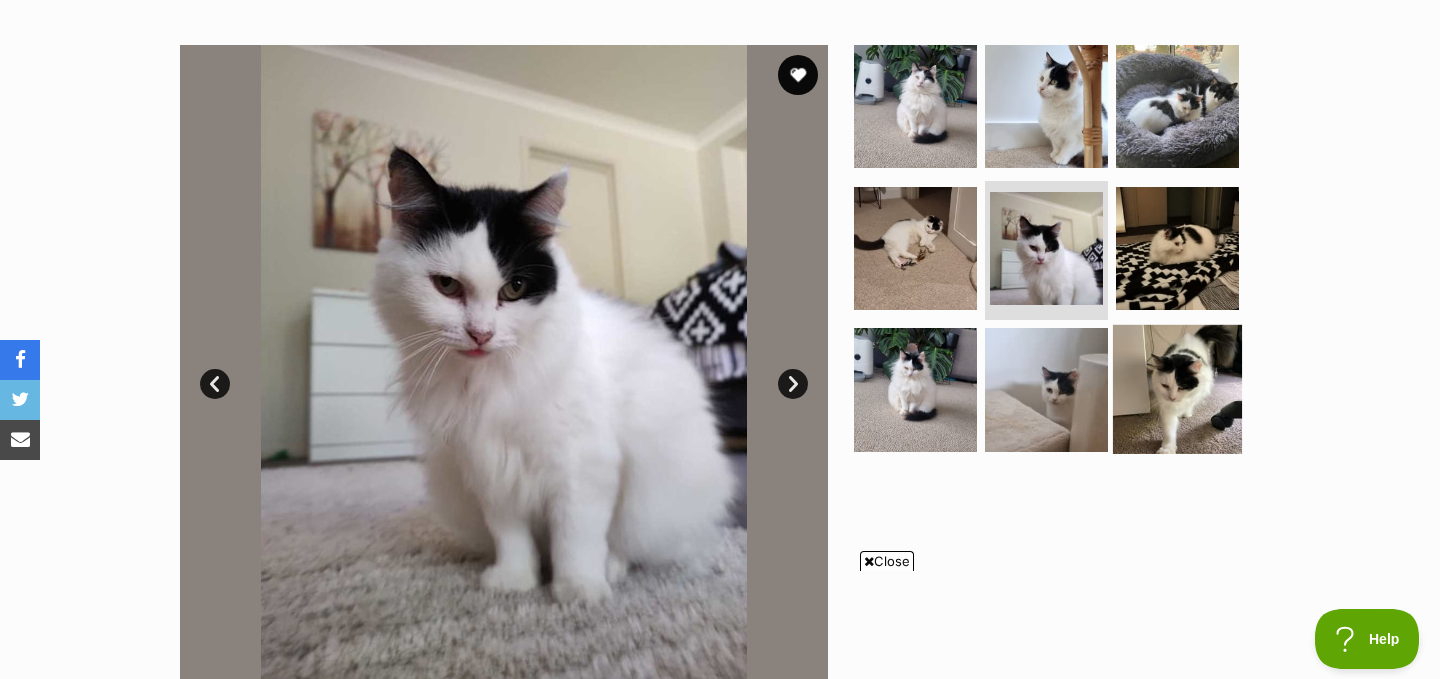 click at bounding box center (1177, 389) 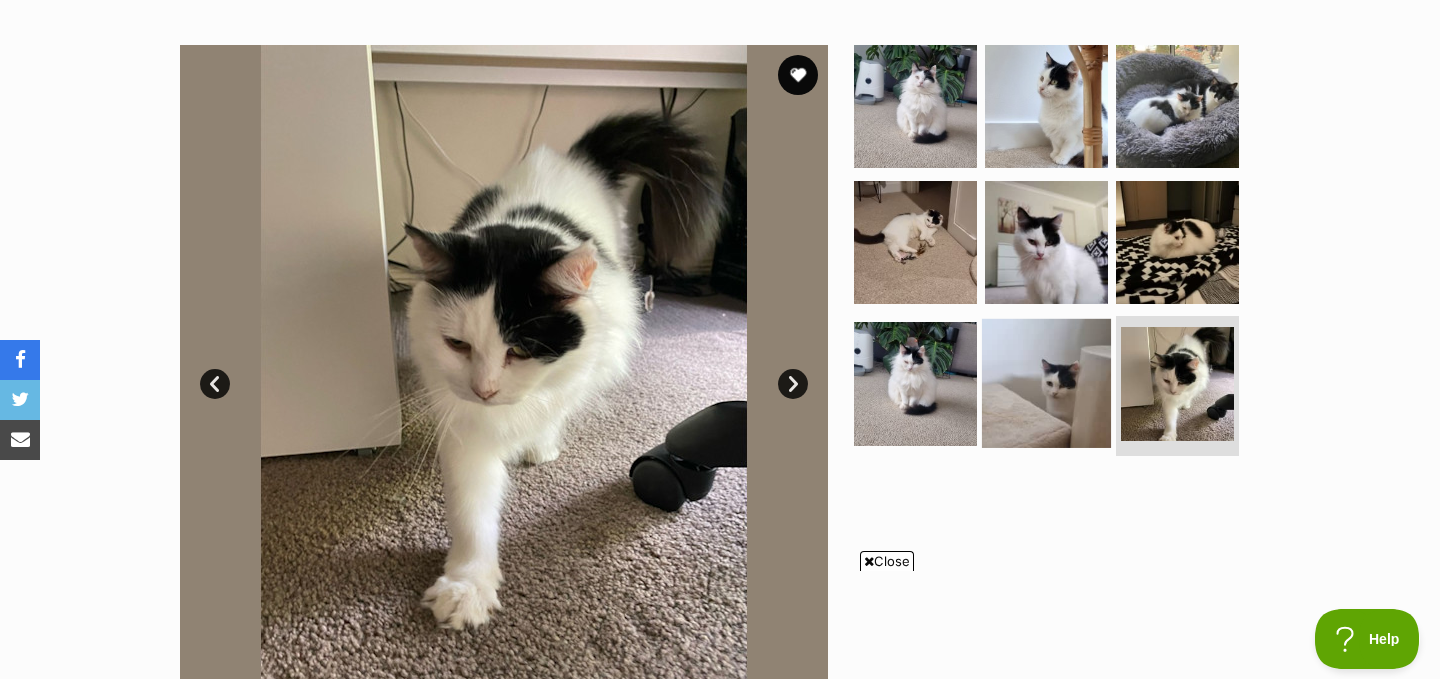 click at bounding box center [1046, 383] 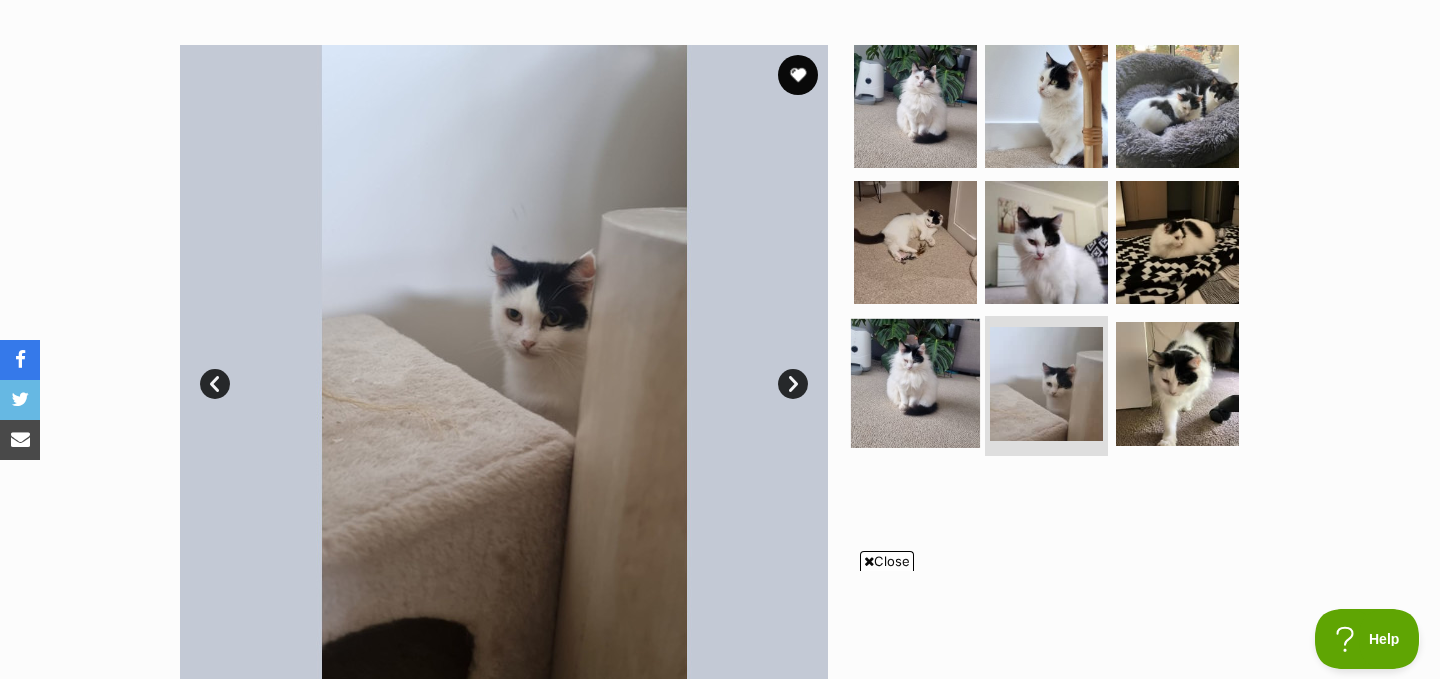 click at bounding box center [915, 383] 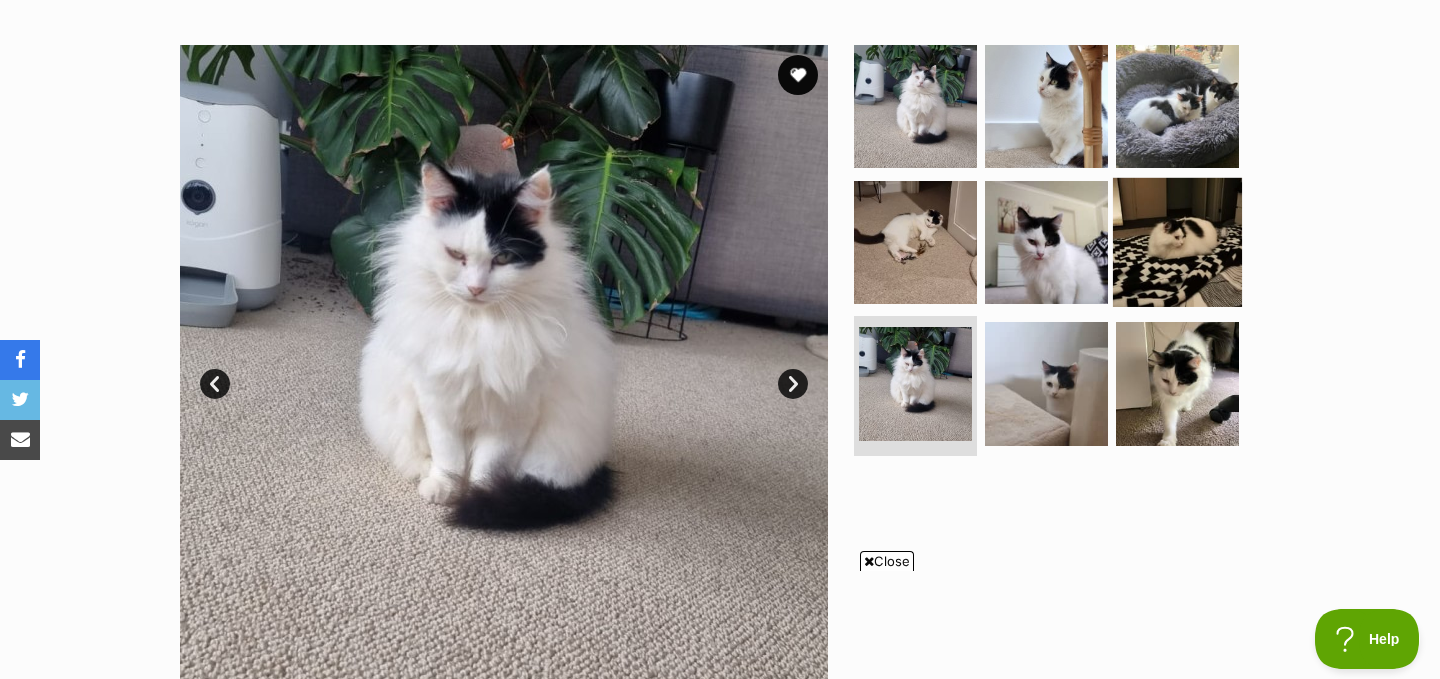 click at bounding box center (1177, 241) 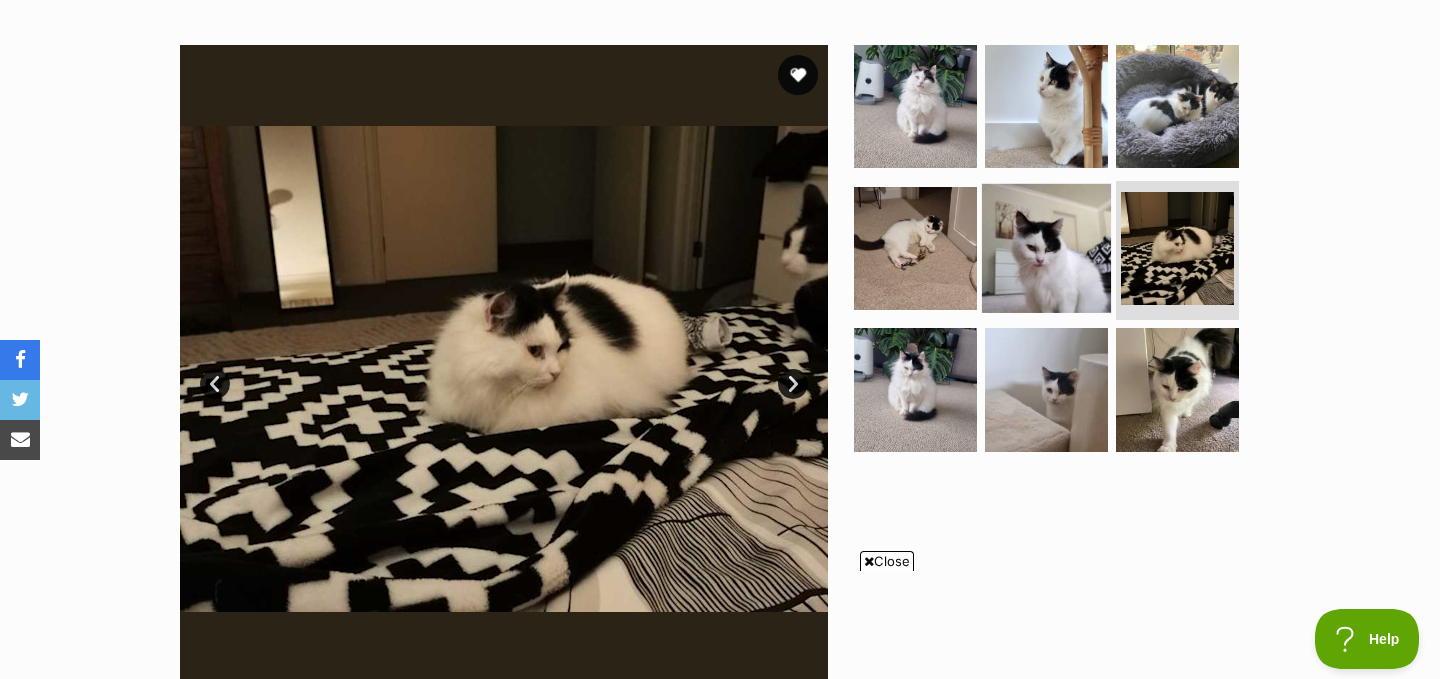 click at bounding box center (1046, 247) 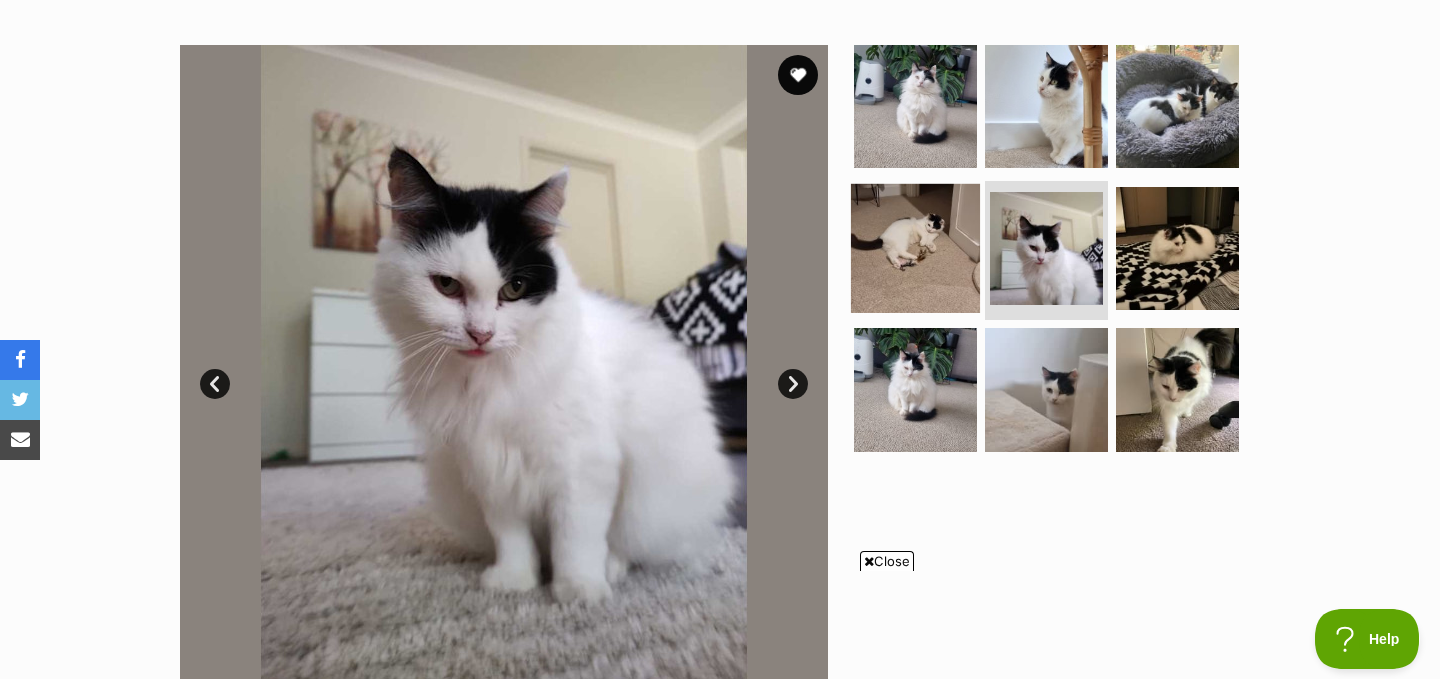 click at bounding box center [915, 247] 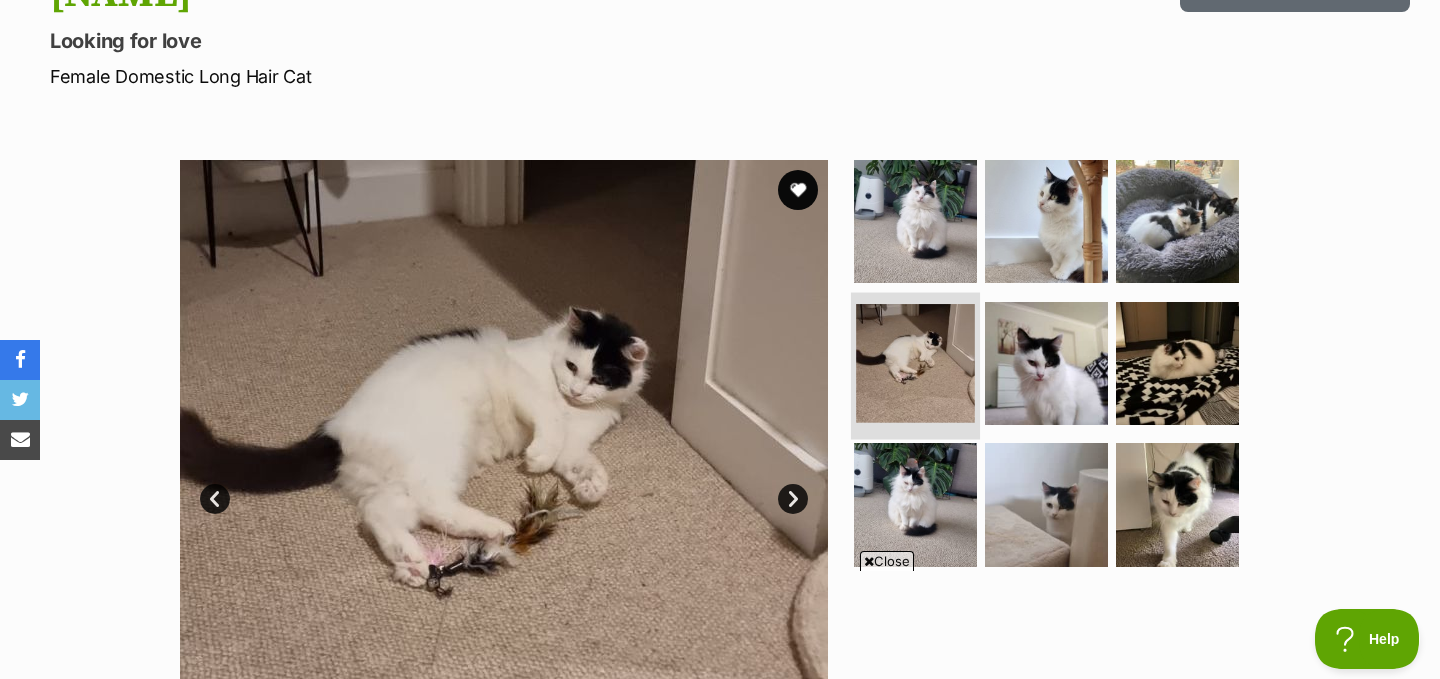 scroll, scrollTop: 255, scrollLeft: 0, axis: vertical 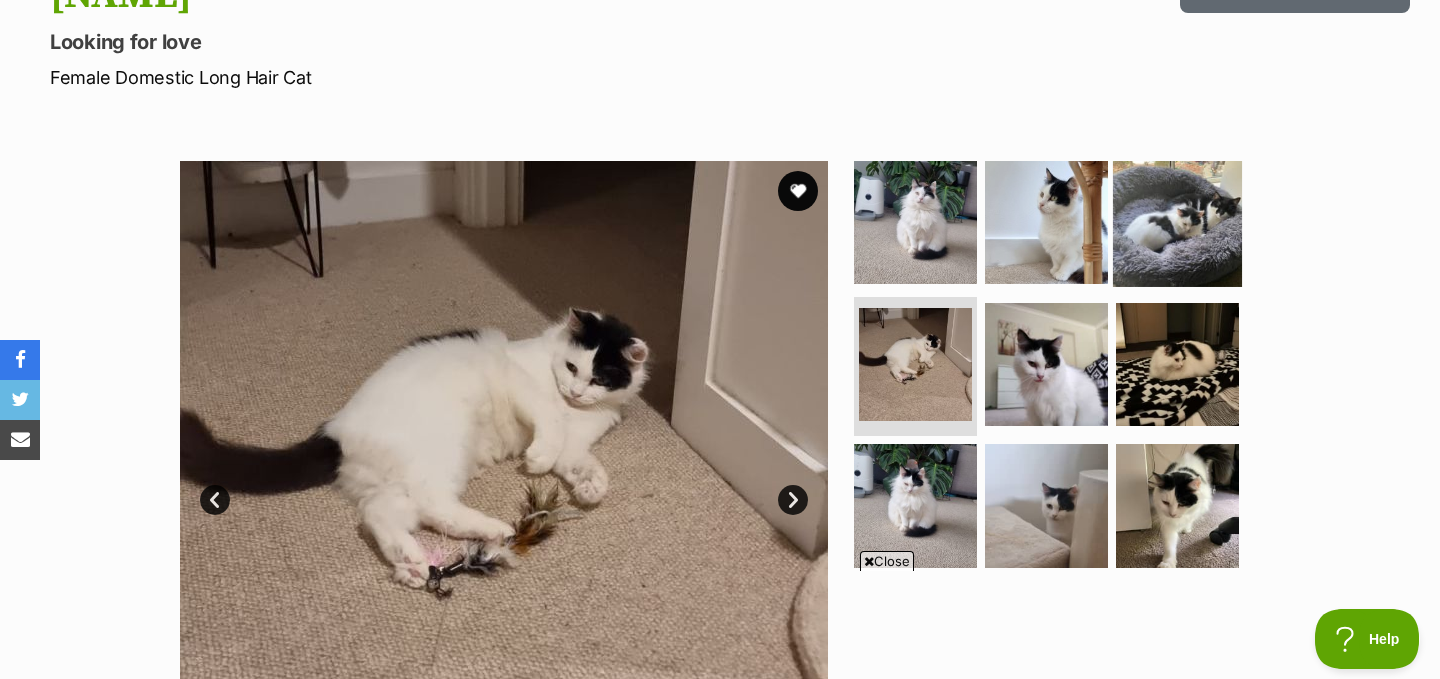 click at bounding box center [1177, 222] 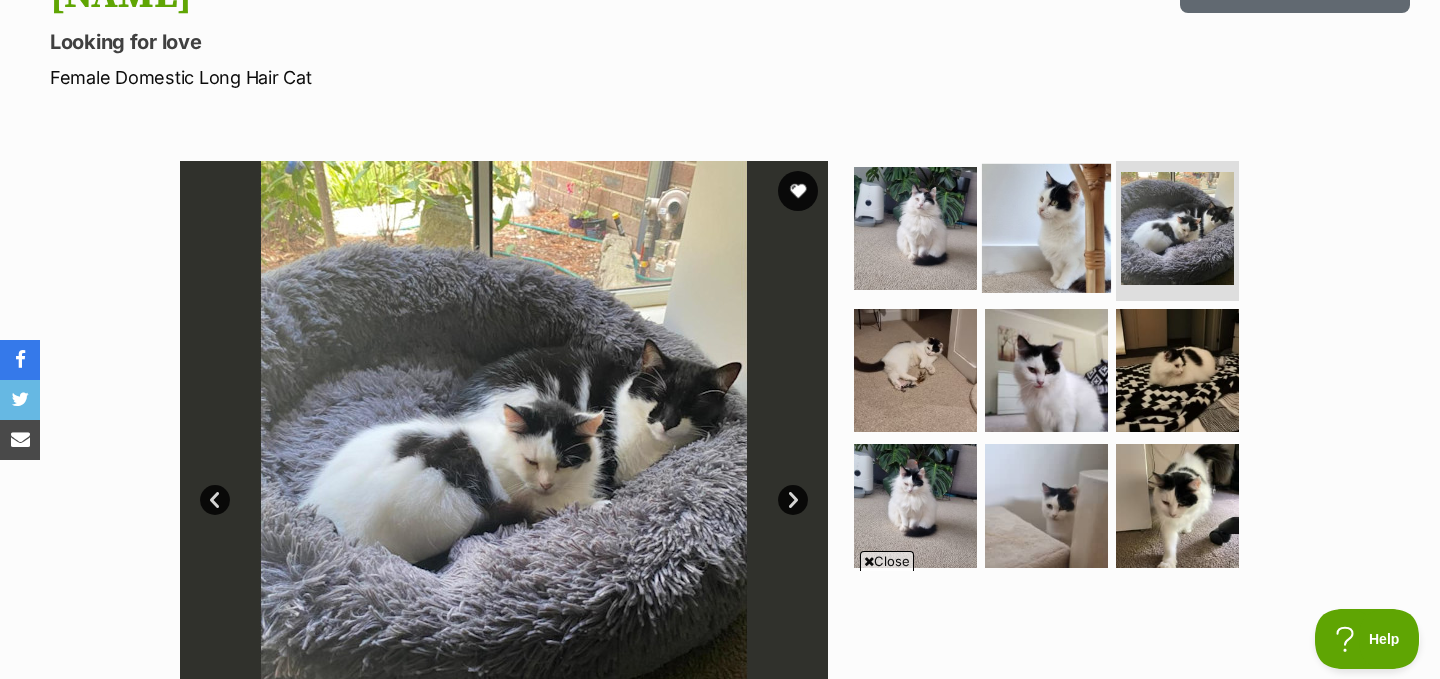 click at bounding box center [1046, 228] 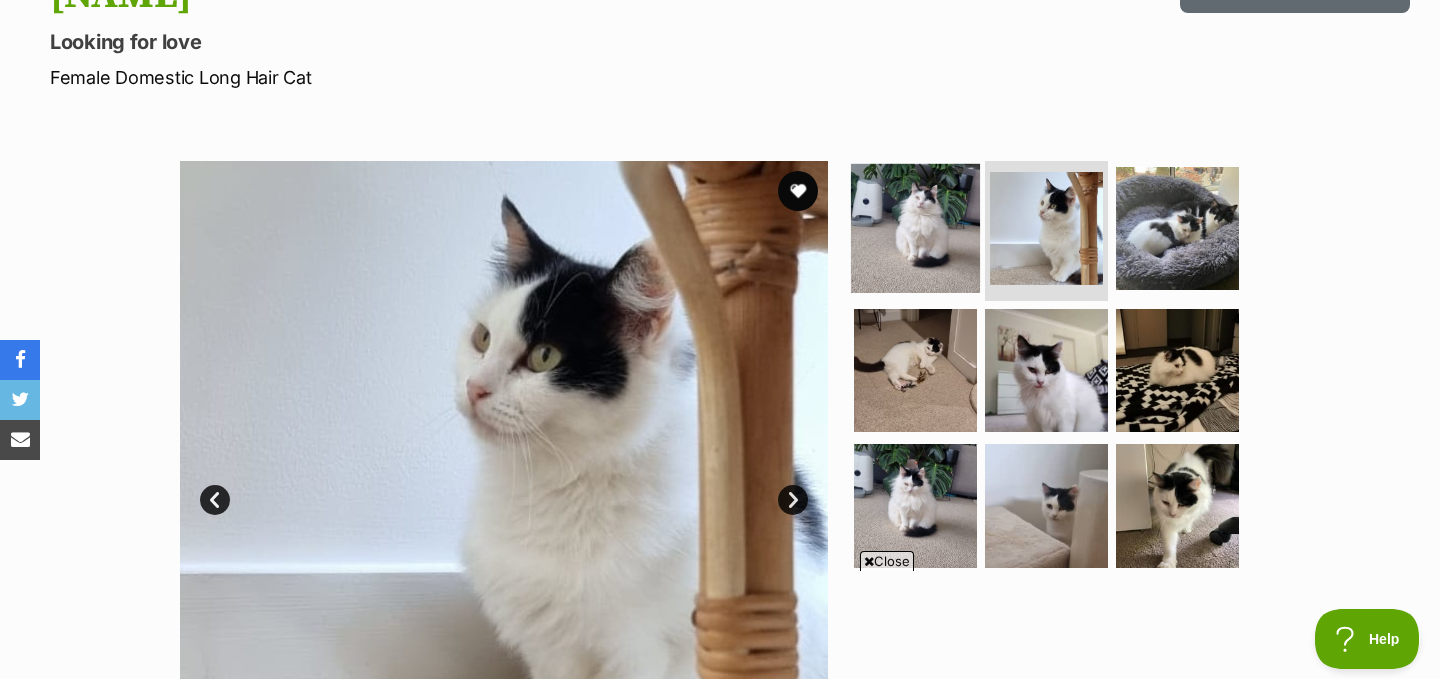 click at bounding box center [915, 228] 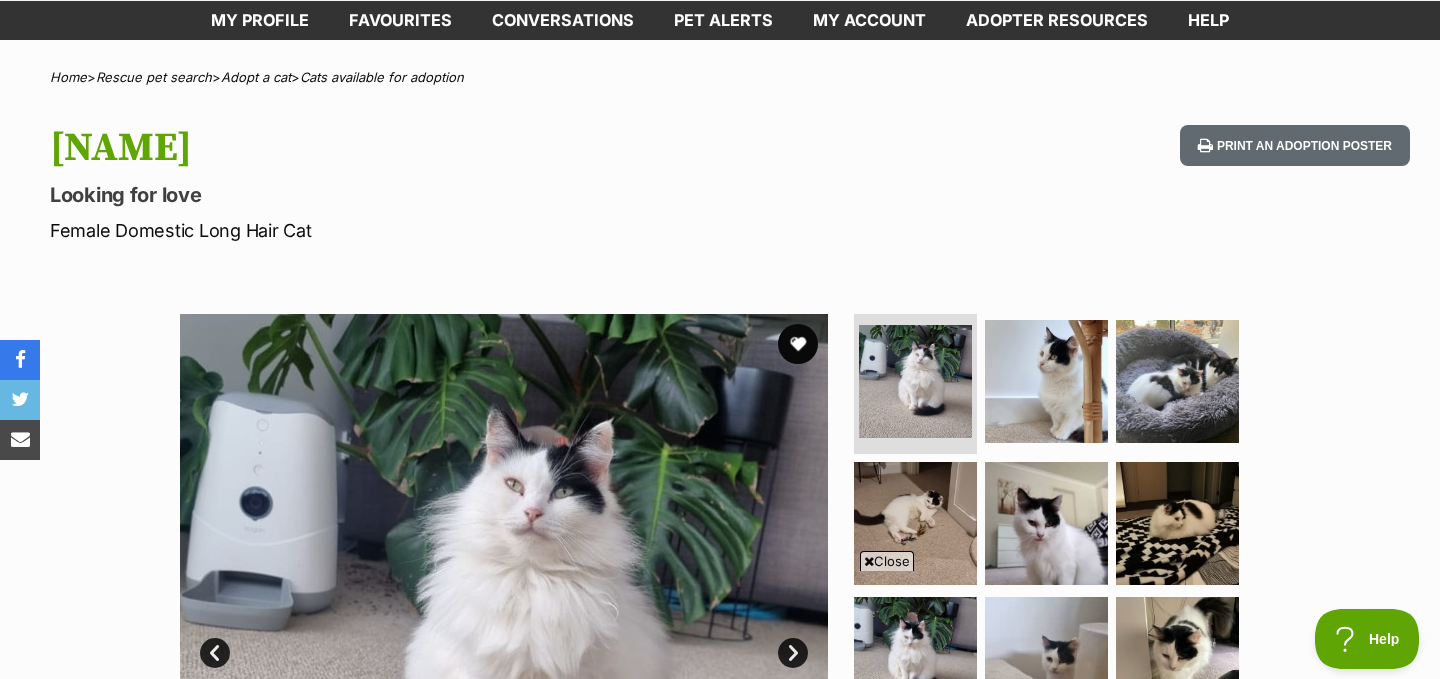 scroll, scrollTop: 0, scrollLeft: 0, axis: both 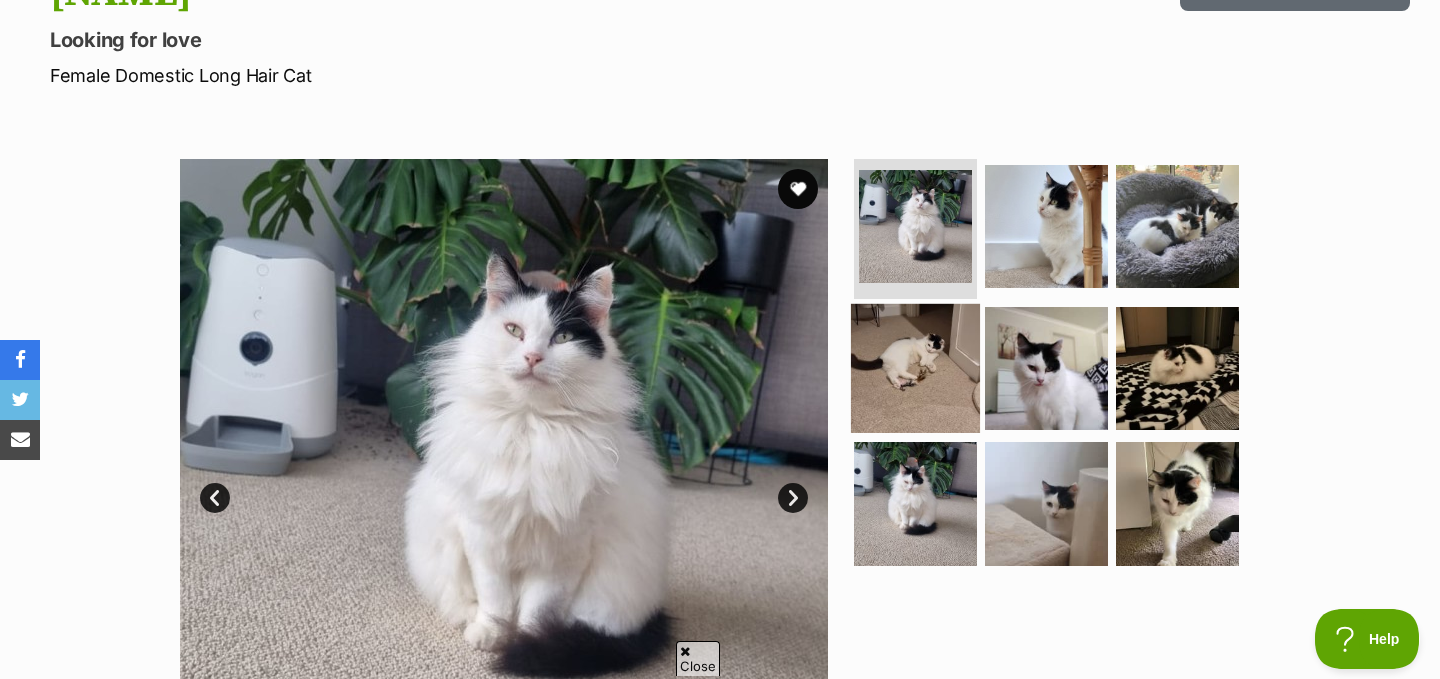 click at bounding box center (915, 367) 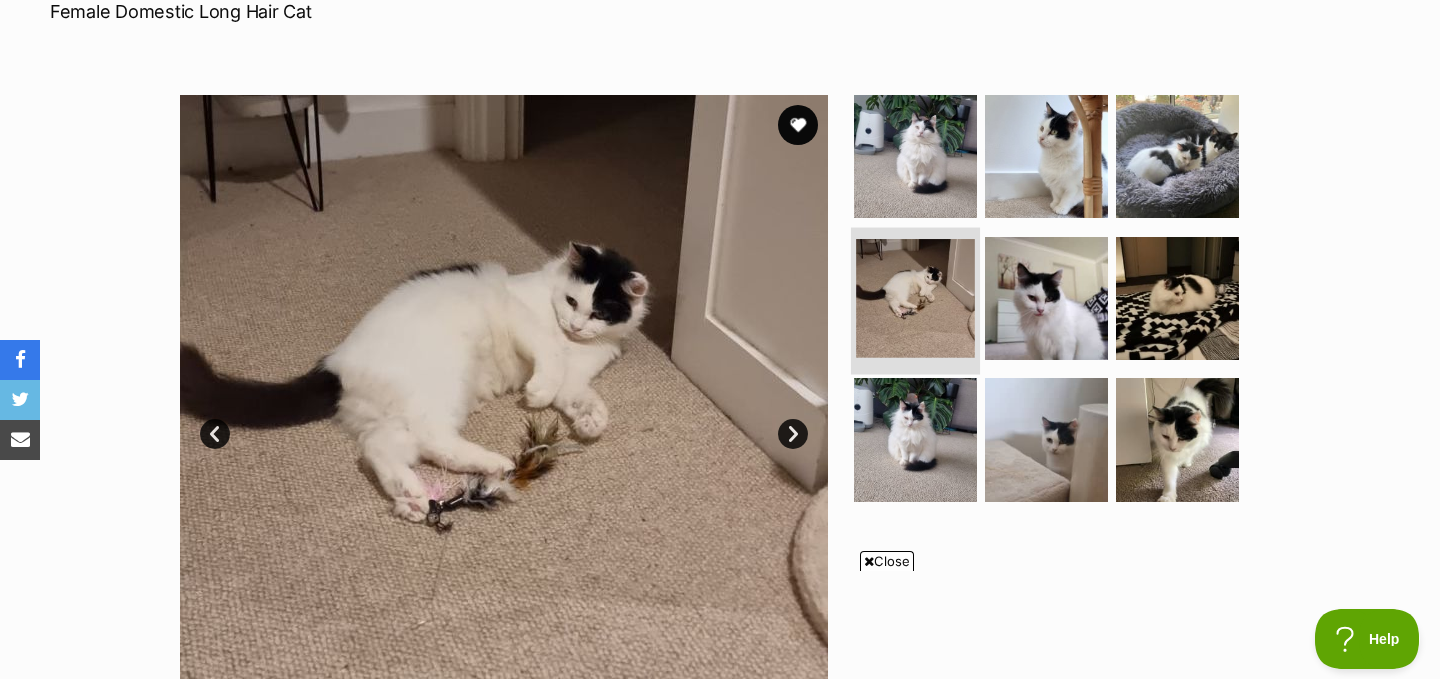scroll, scrollTop: 335, scrollLeft: 0, axis: vertical 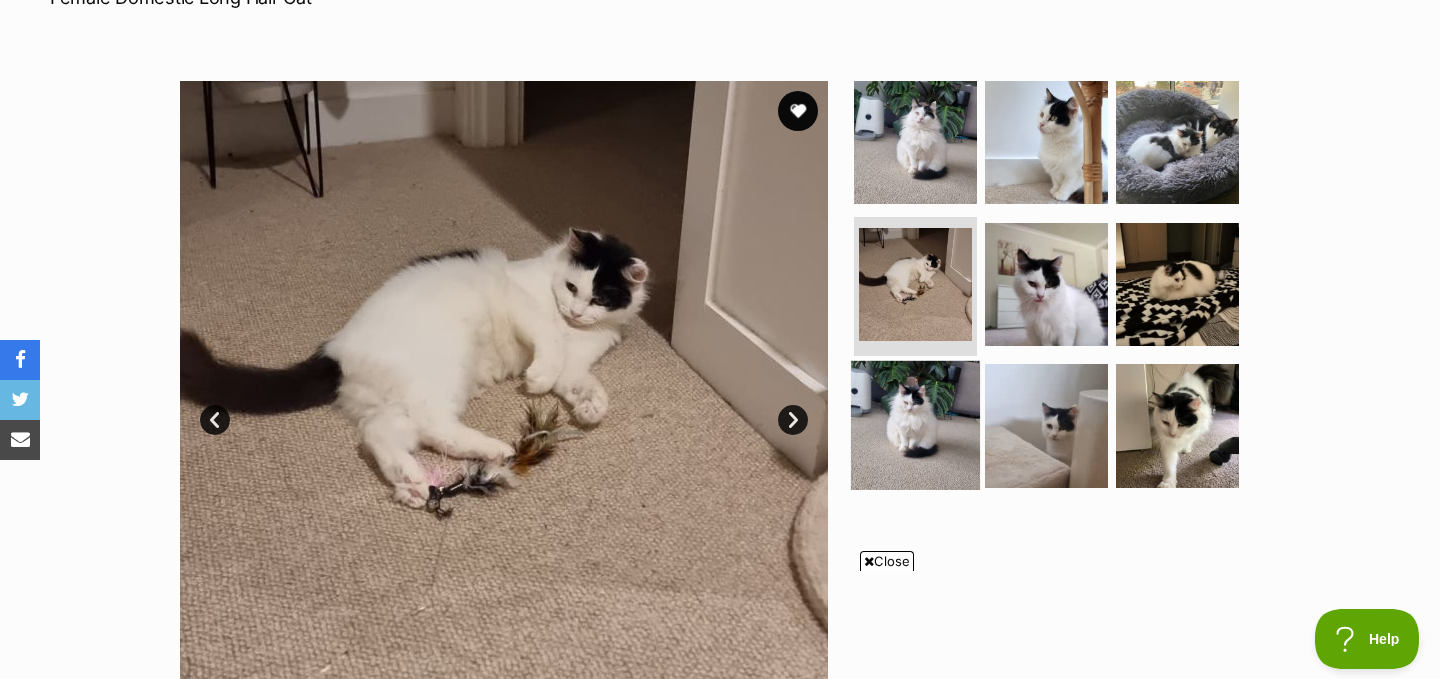 click at bounding box center [915, 425] 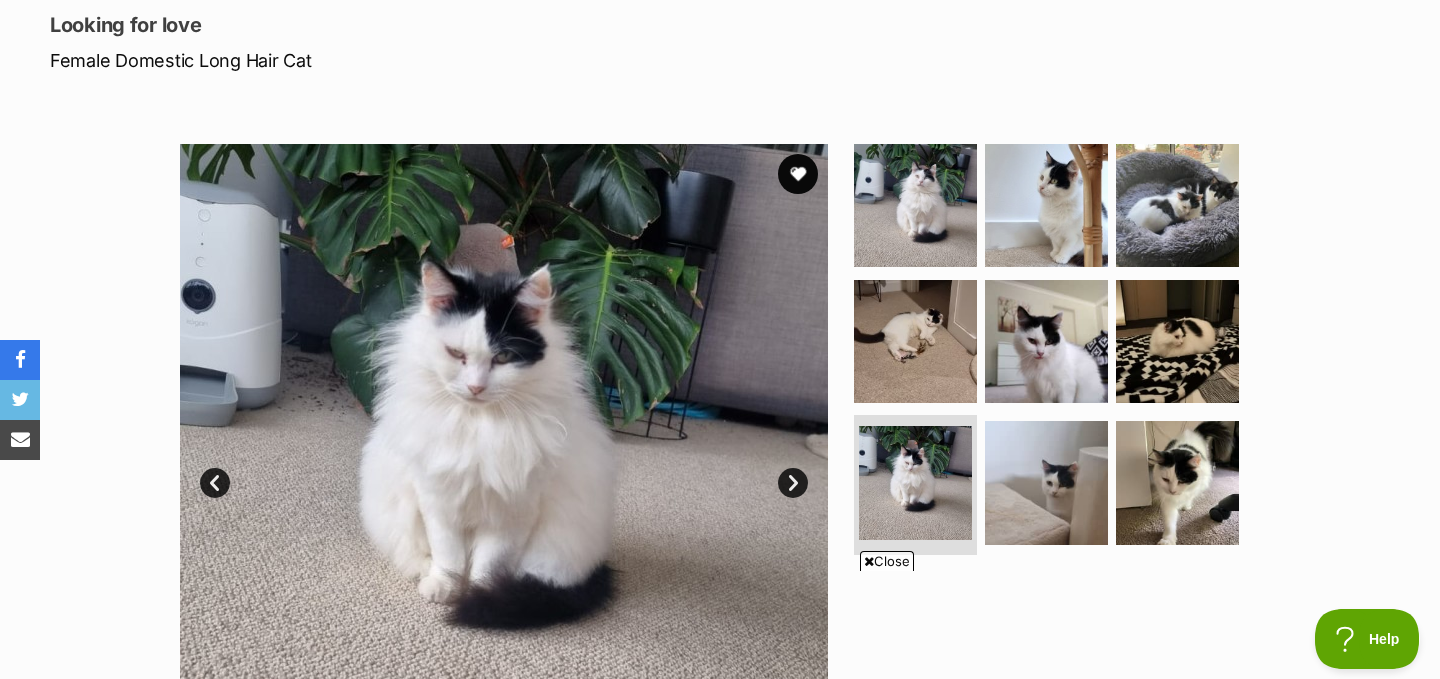 scroll, scrollTop: 0, scrollLeft: 0, axis: both 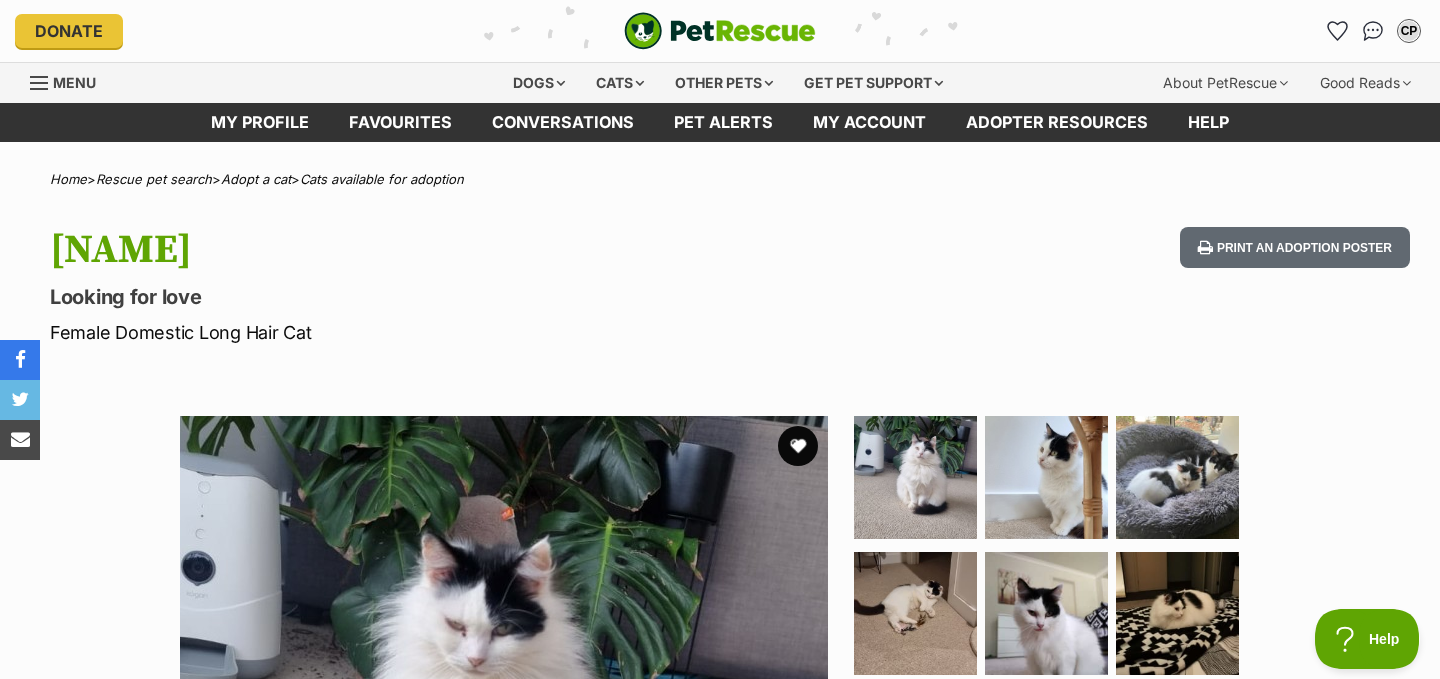 click on "Sylvie
Looking for love
Female Domestic Long Hair Cat
Print an adoption poster" at bounding box center (720, 286) 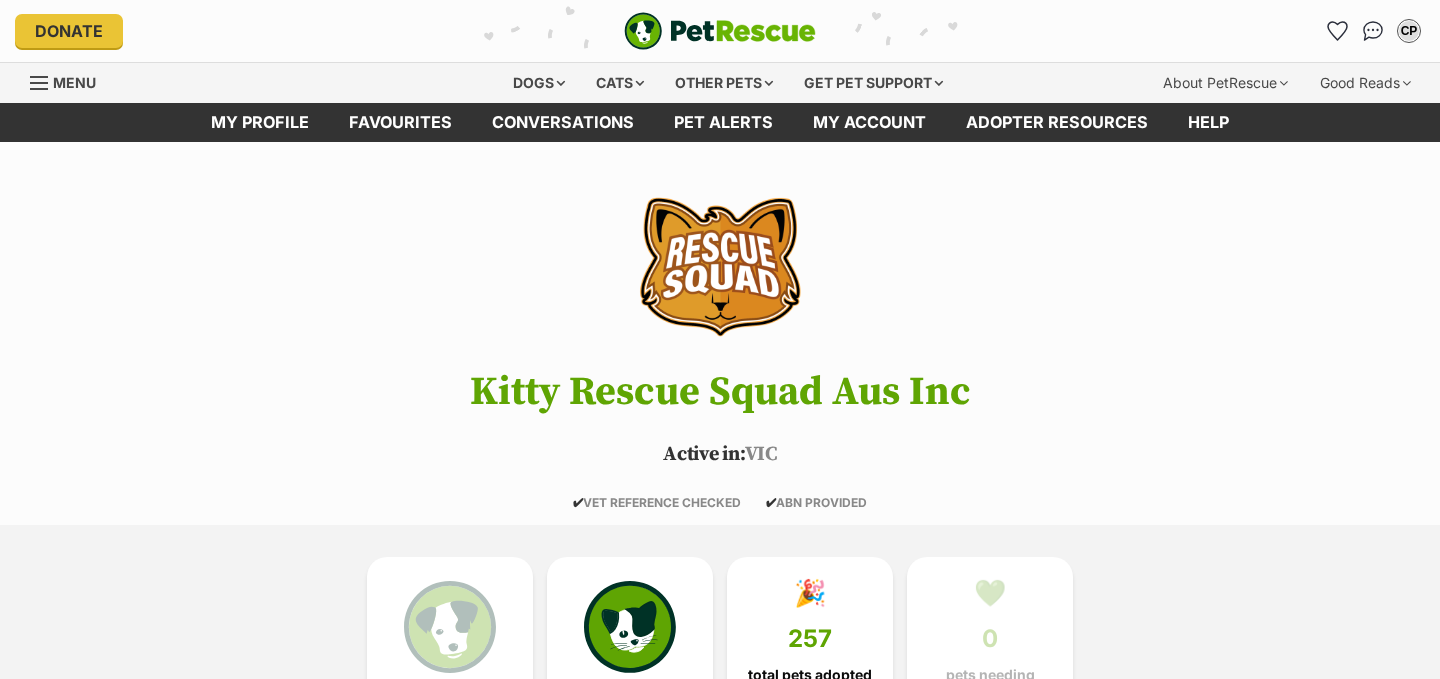 scroll, scrollTop: 0, scrollLeft: 0, axis: both 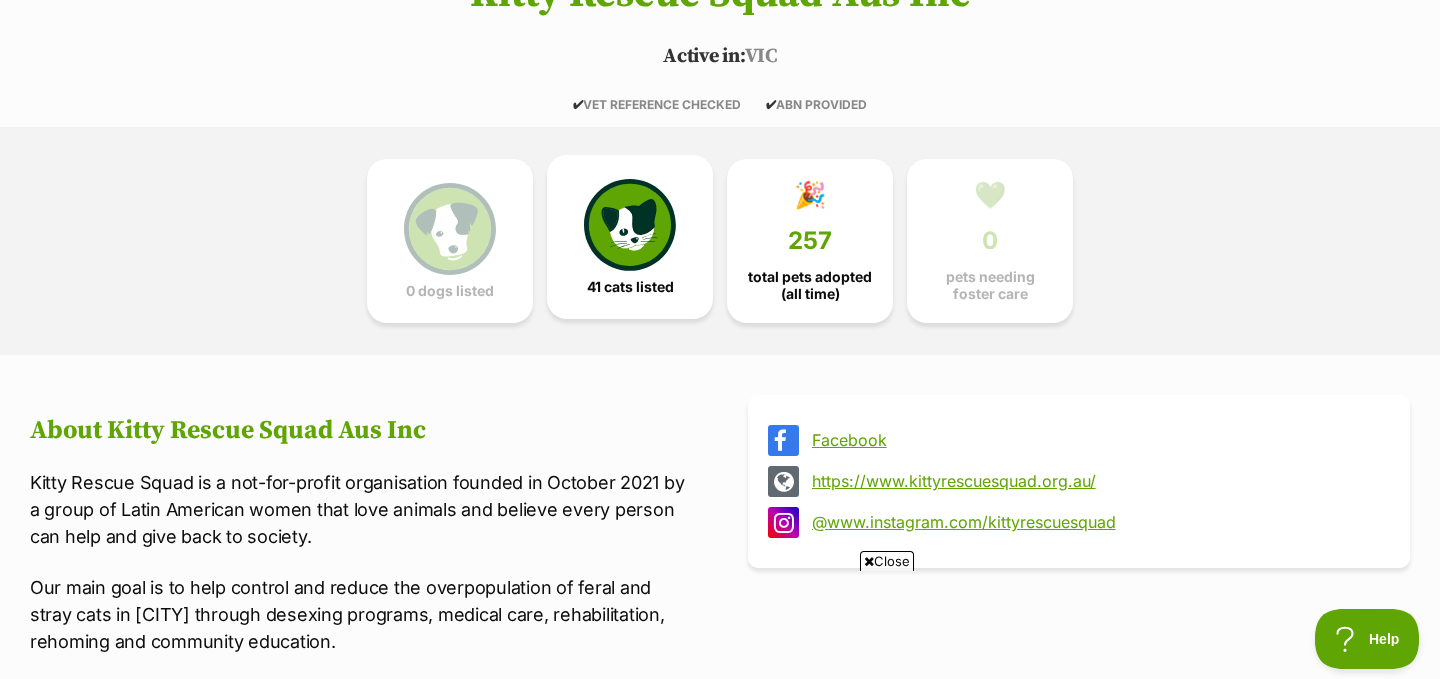 click at bounding box center (630, 225) 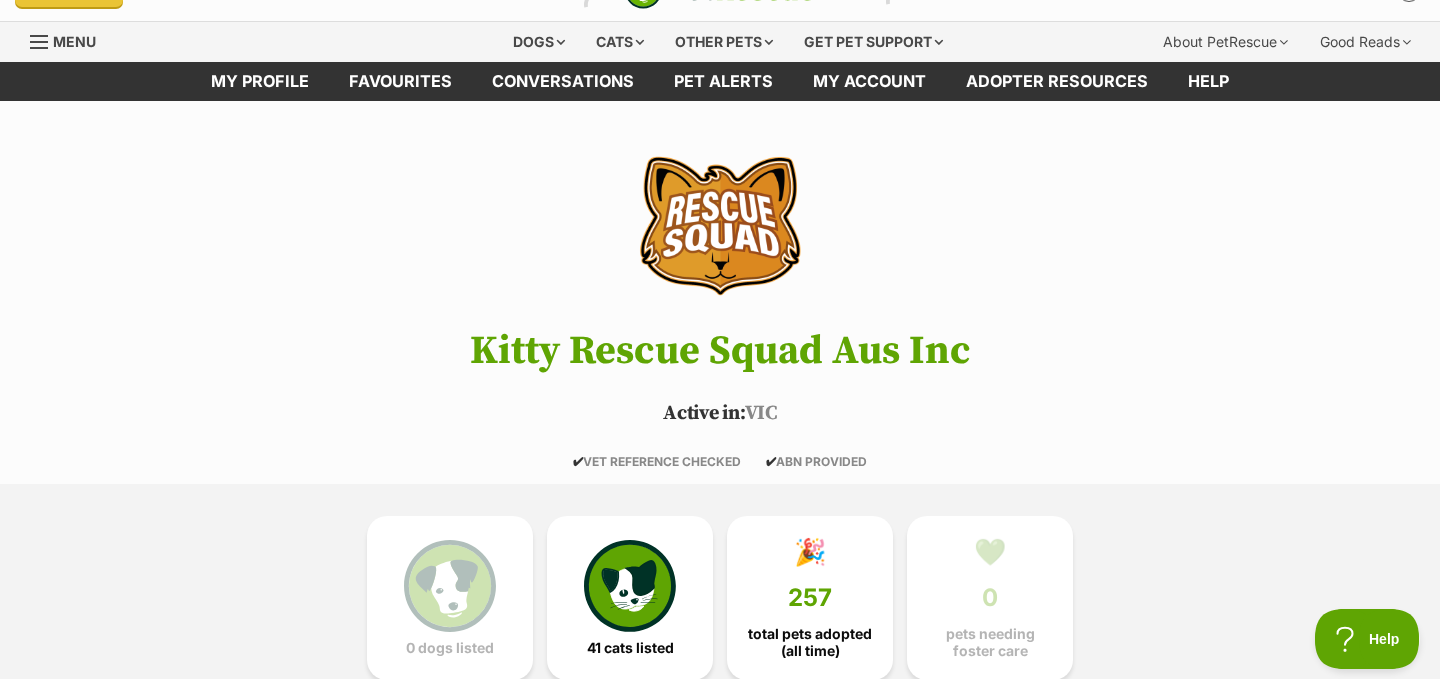 scroll, scrollTop: 40, scrollLeft: 0, axis: vertical 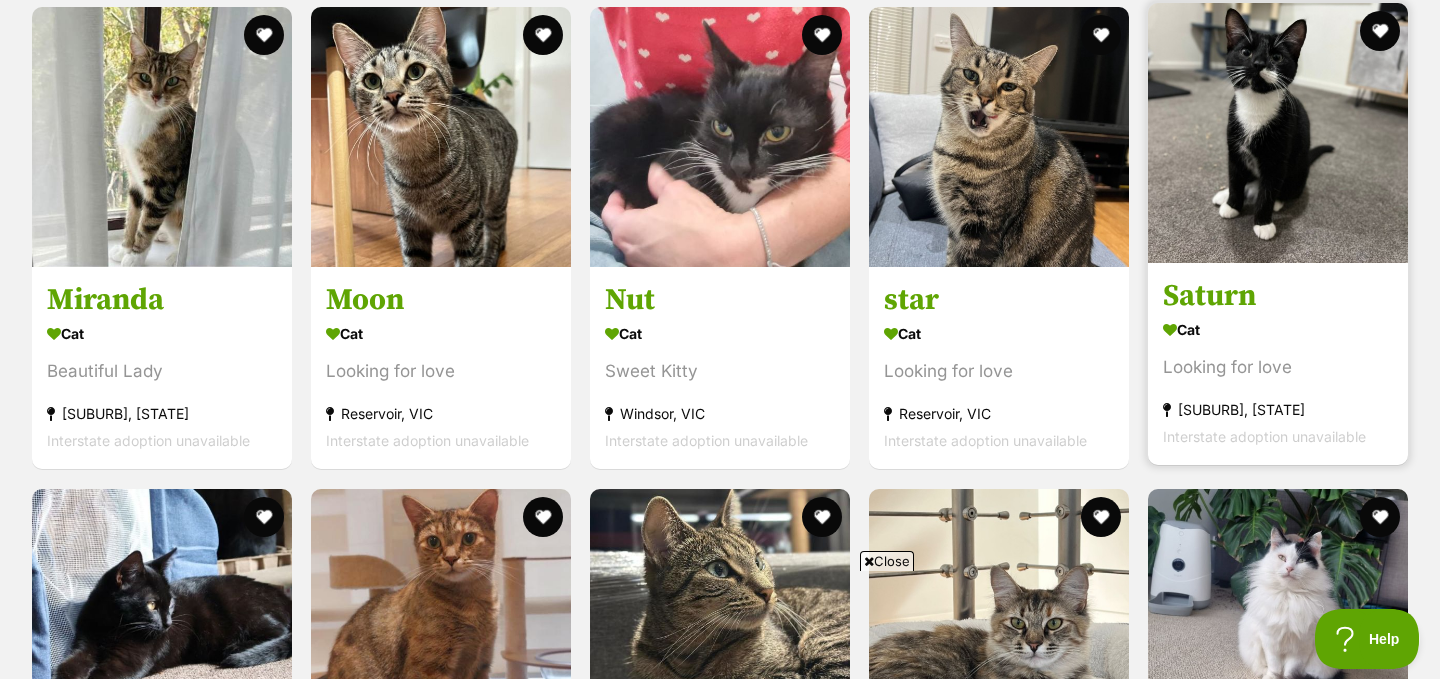 click on "Cat" at bounding box center (1278, 330) 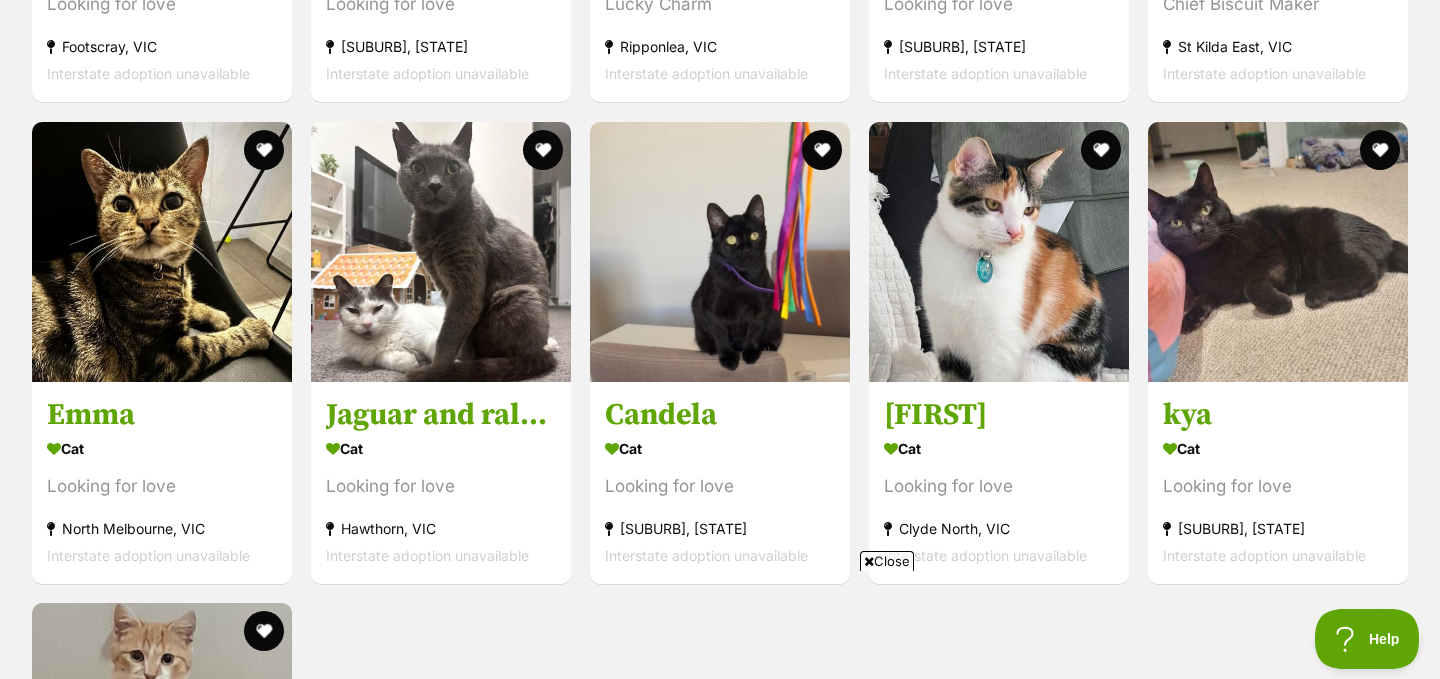 scroll, scrollTop: 5224, scrollLeft: 0, axis: vertical 